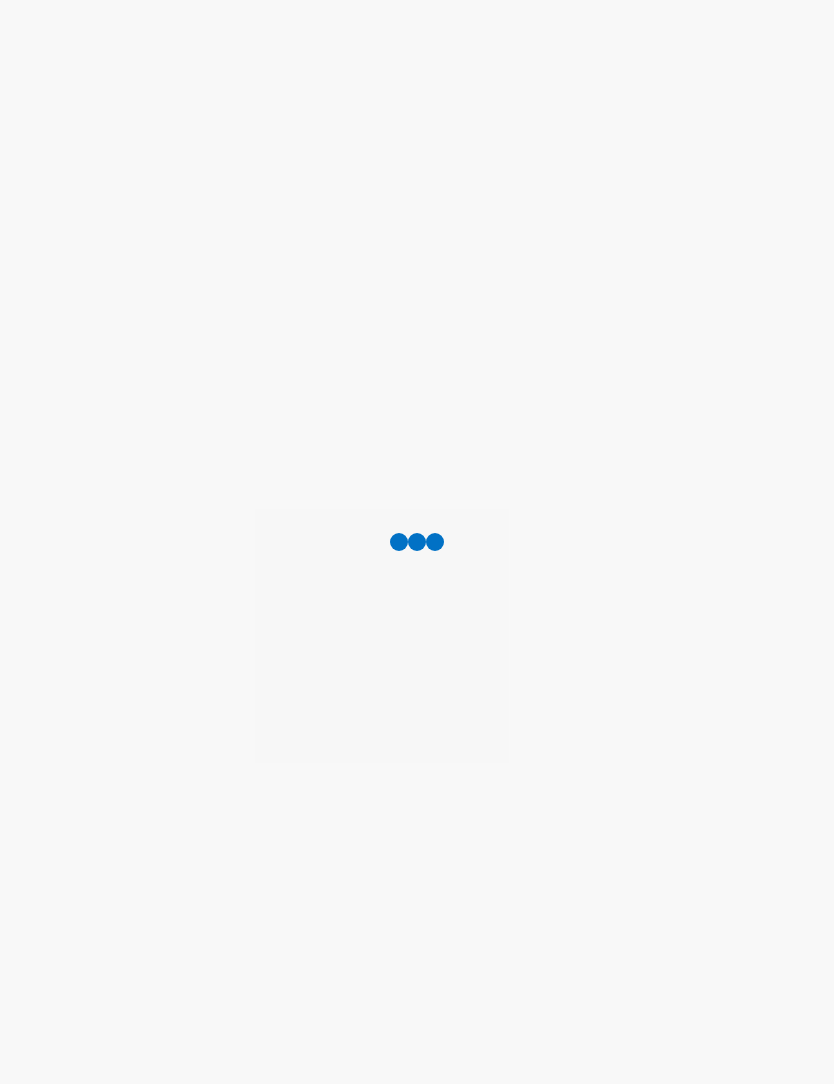 scroll, scrollTop: 0, scrollLeft: 0, axis: both 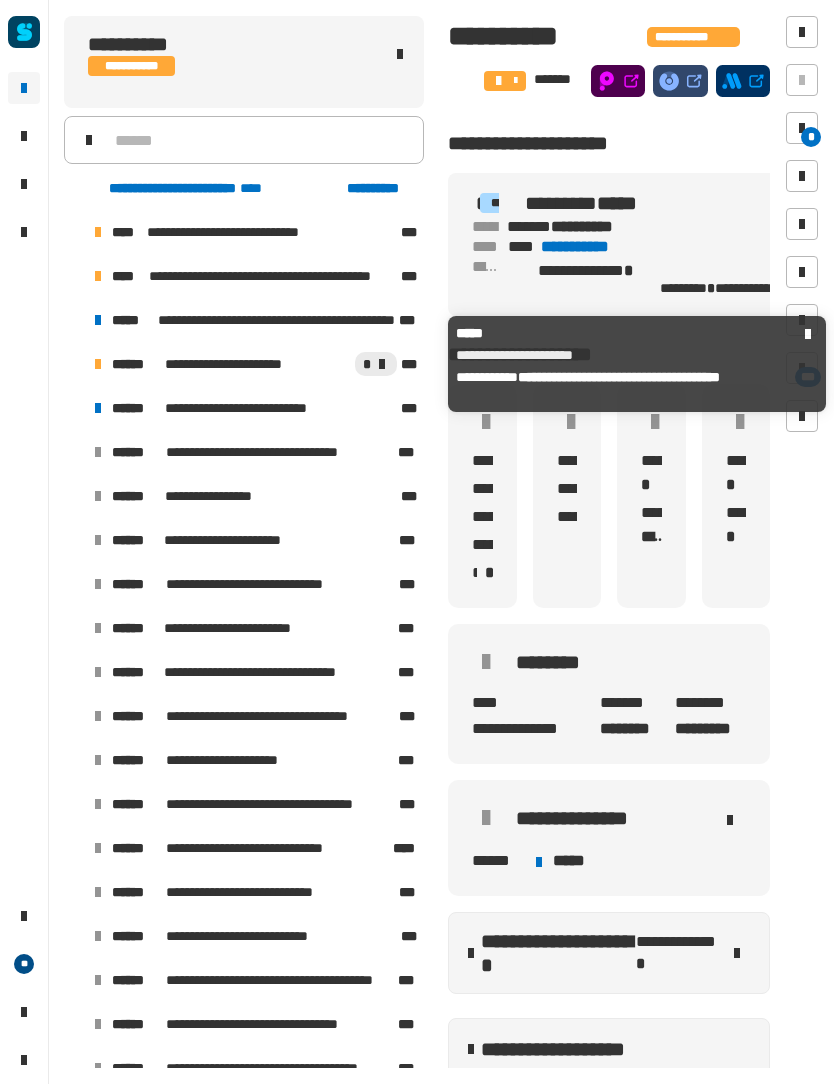 click at bounding box center (74, 408) 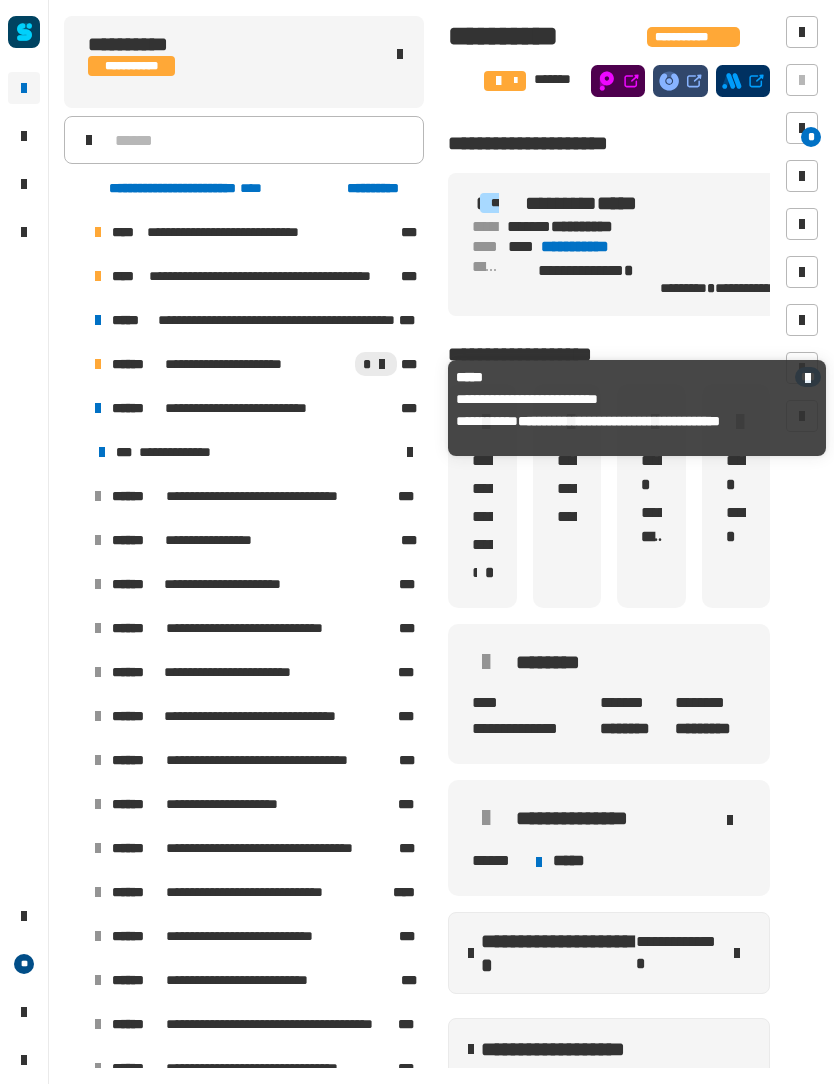 click on "******" at bounding box center (136, 408) 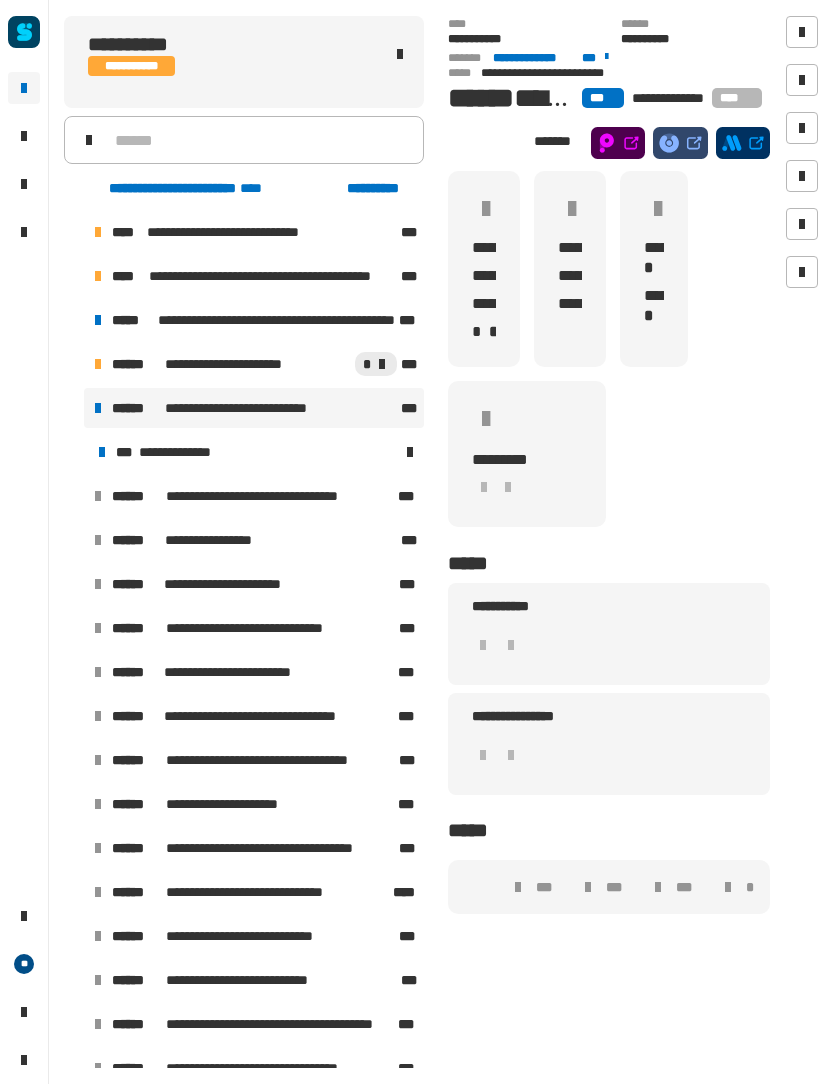 click on "***" at bounding box center [125, 452] 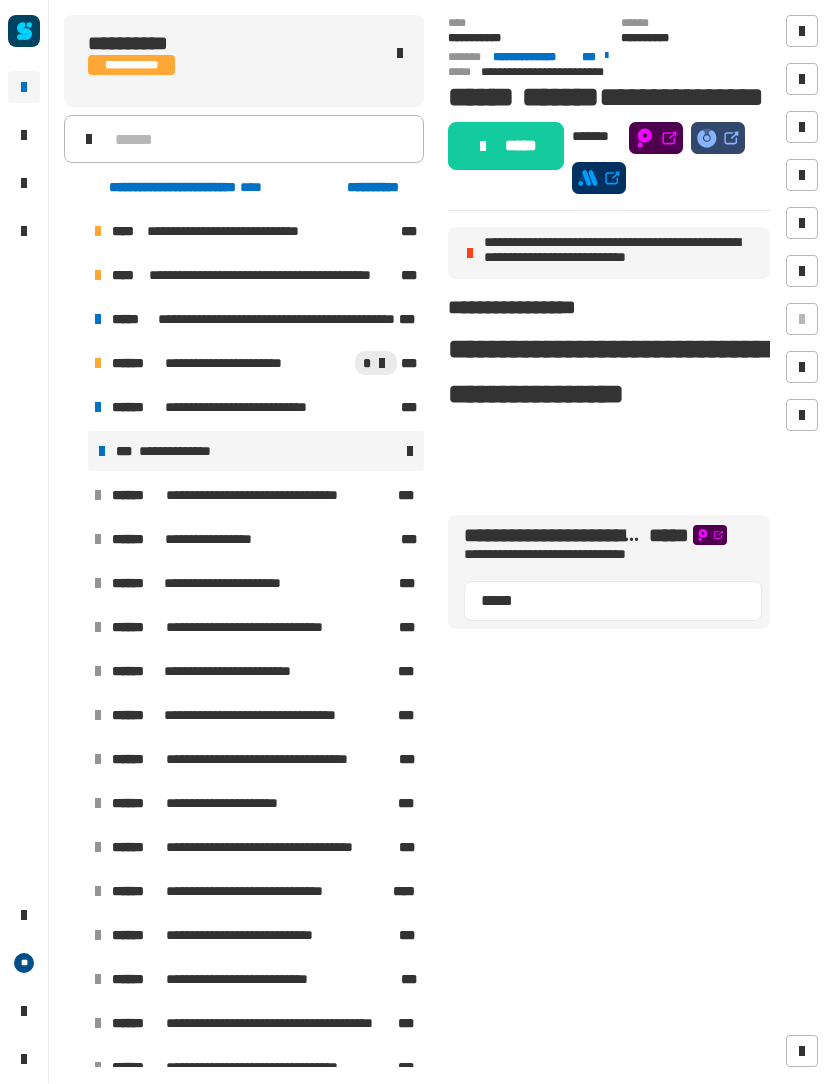 click on "**********" at bounding box center [254, 408] 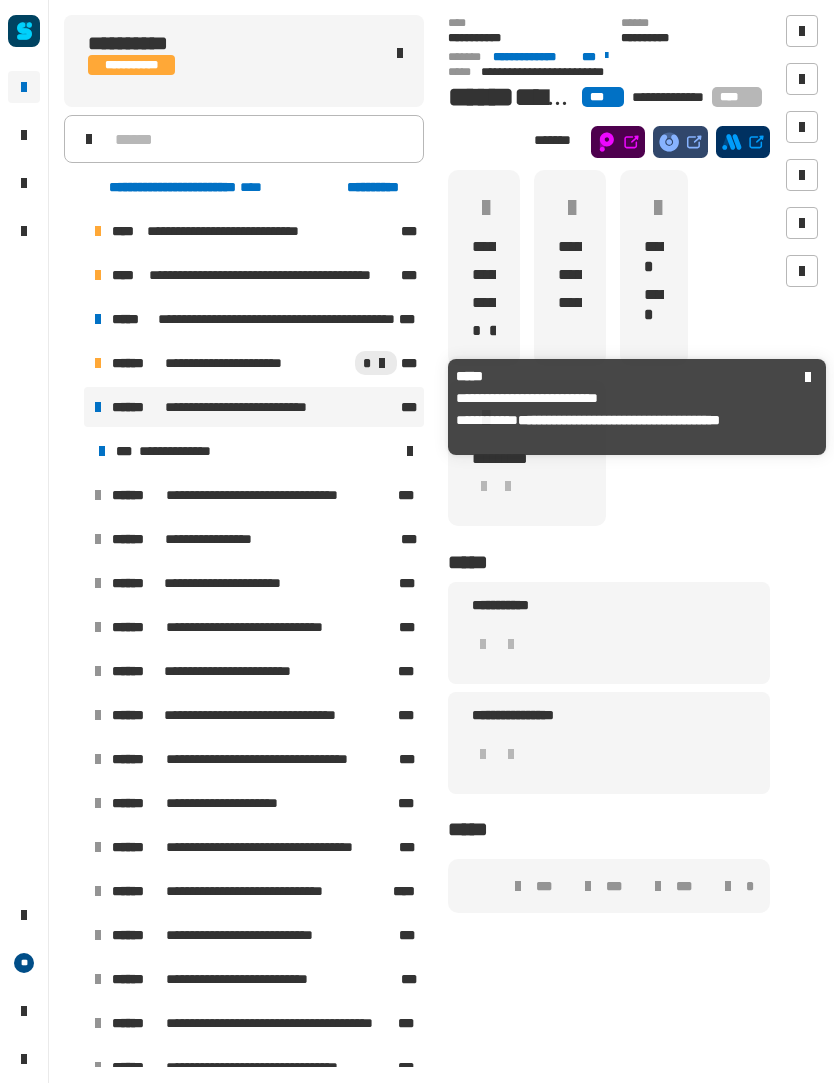 click 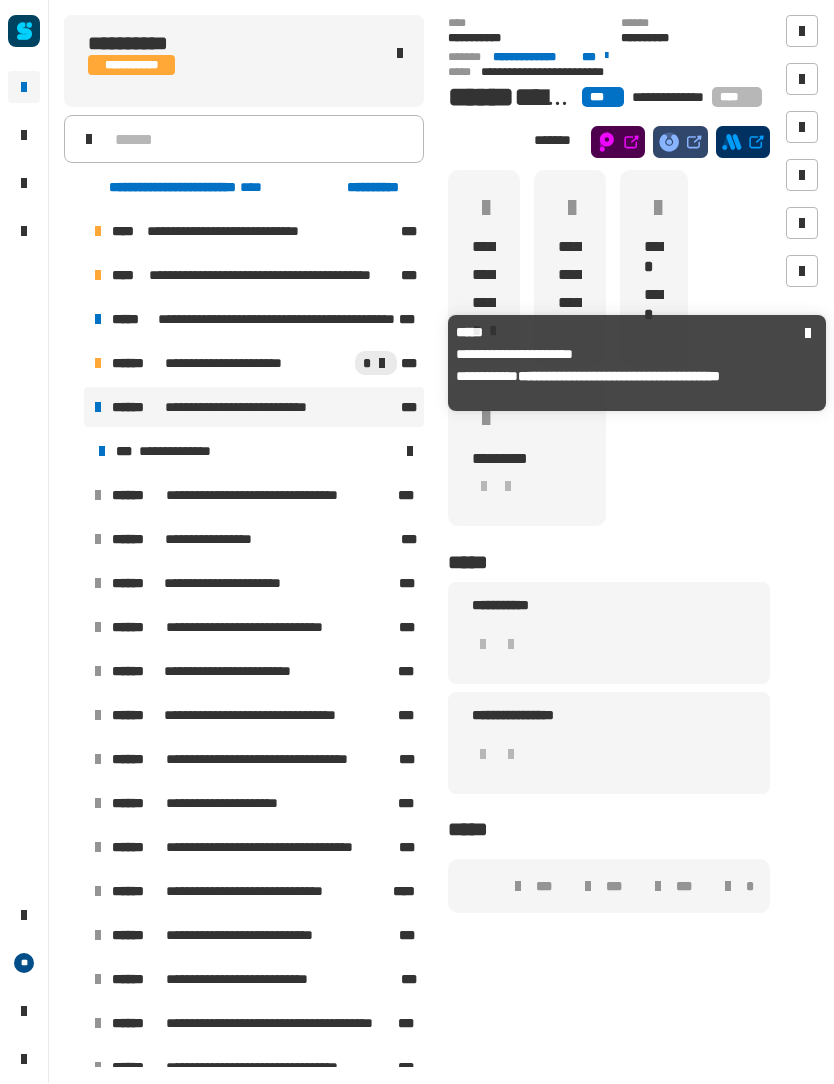 click on "**********" 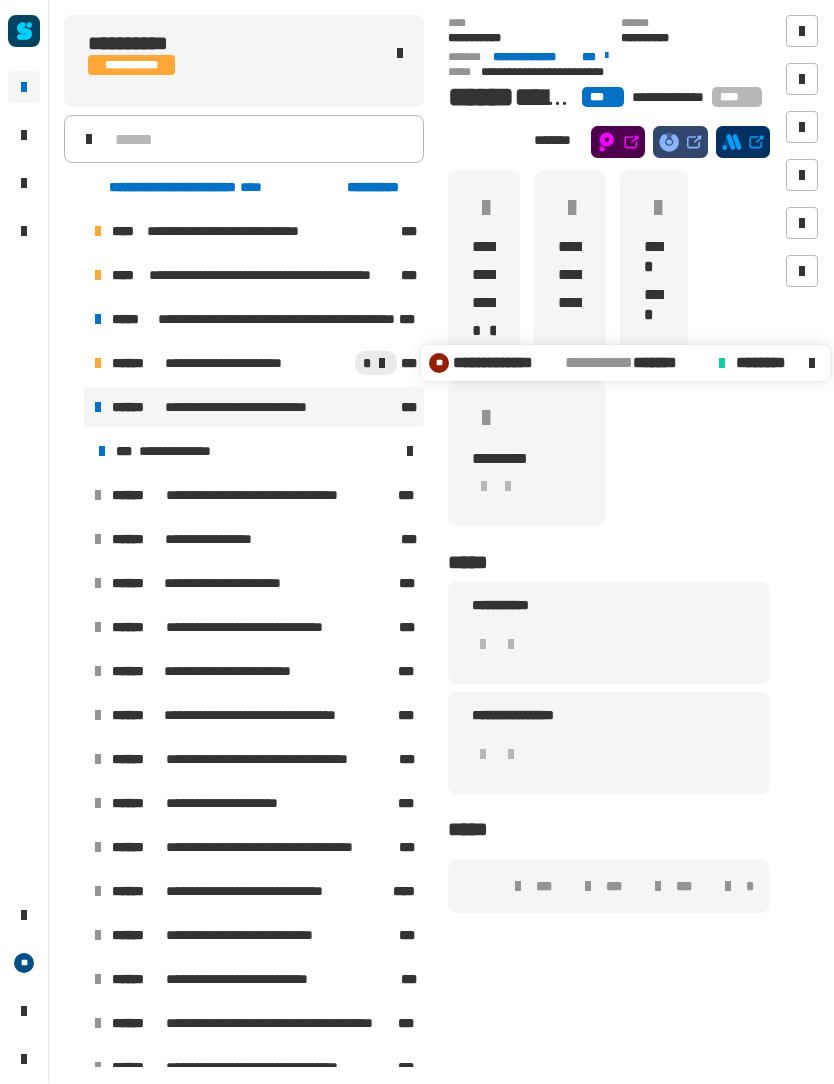 click 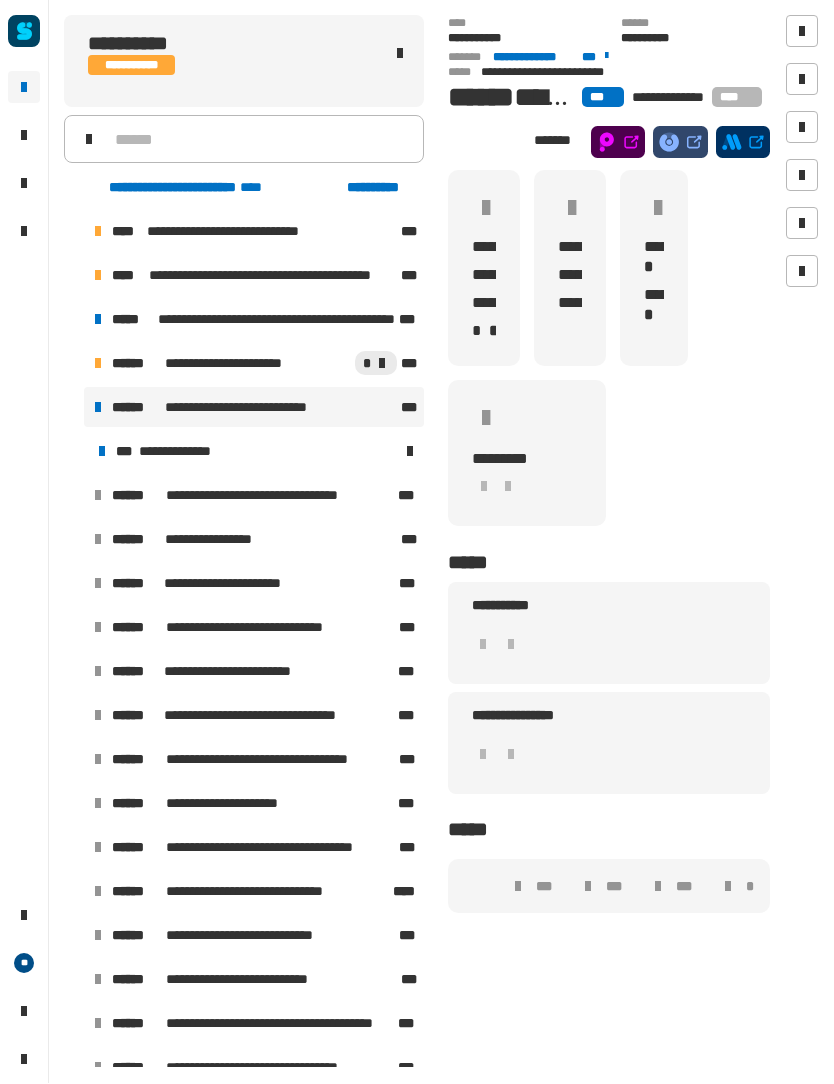 click at bounding box center [74, 408] 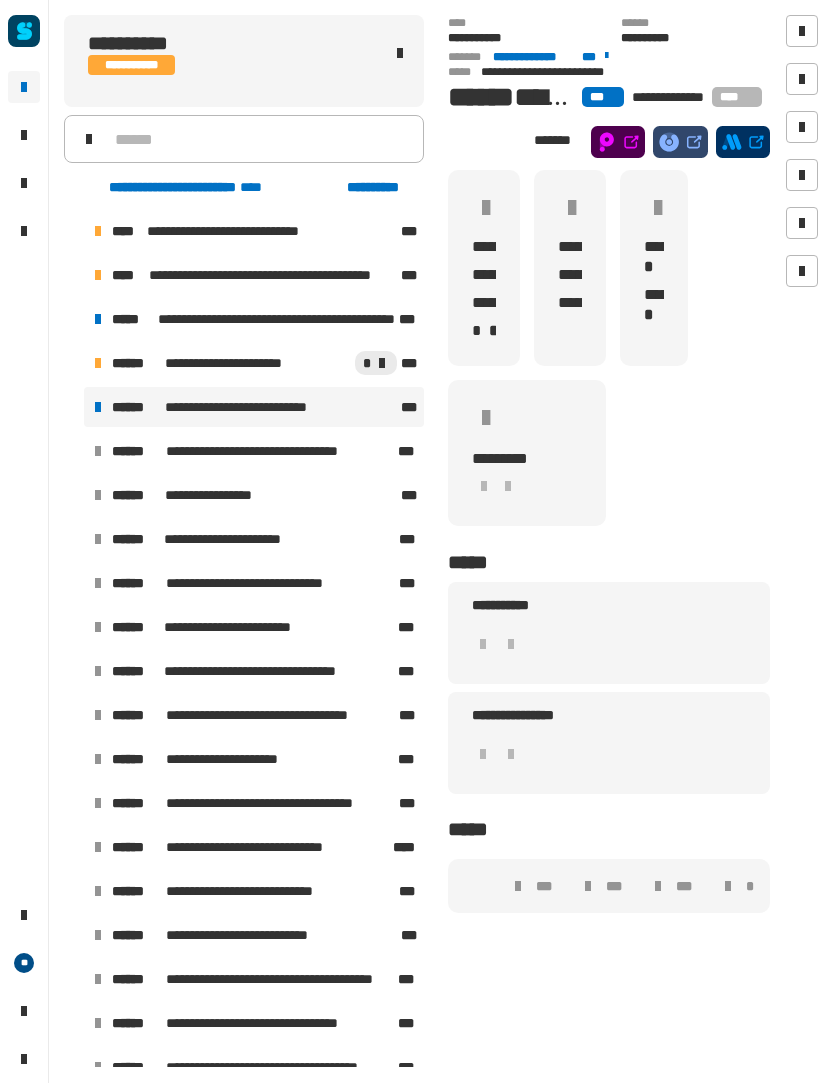 scroll, scrollTop: 0, scrollLeft: 0, axis: both 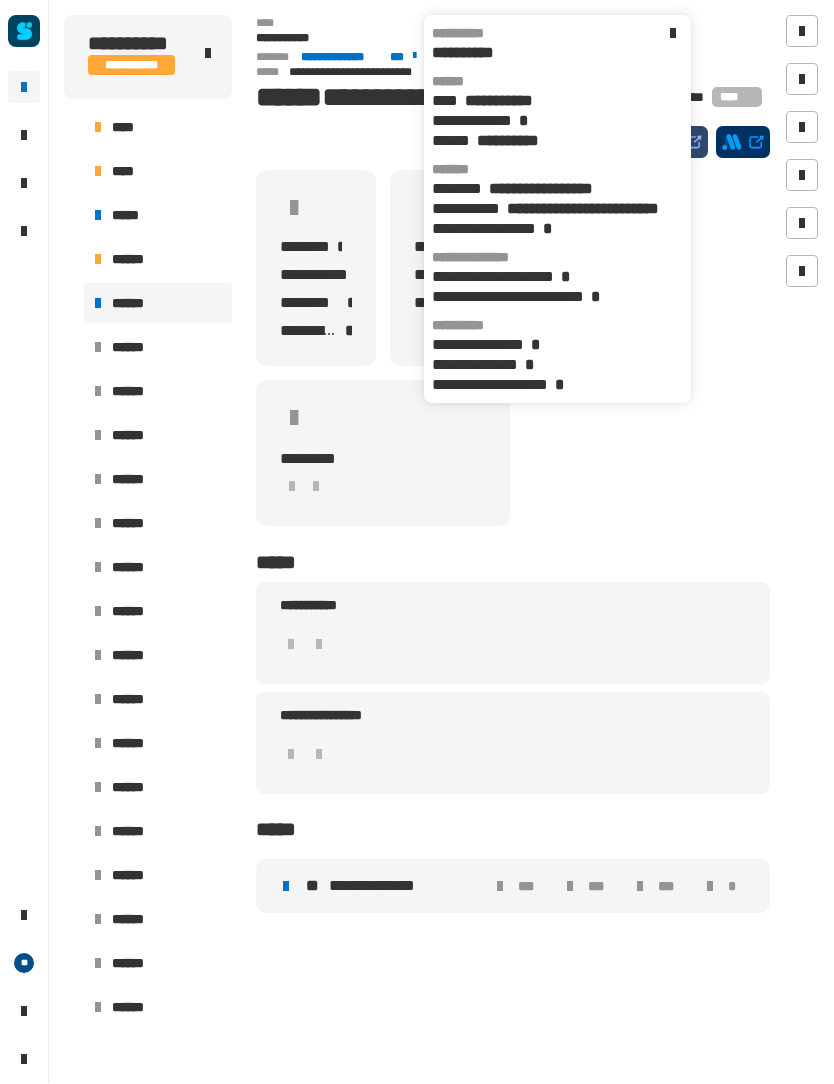 click 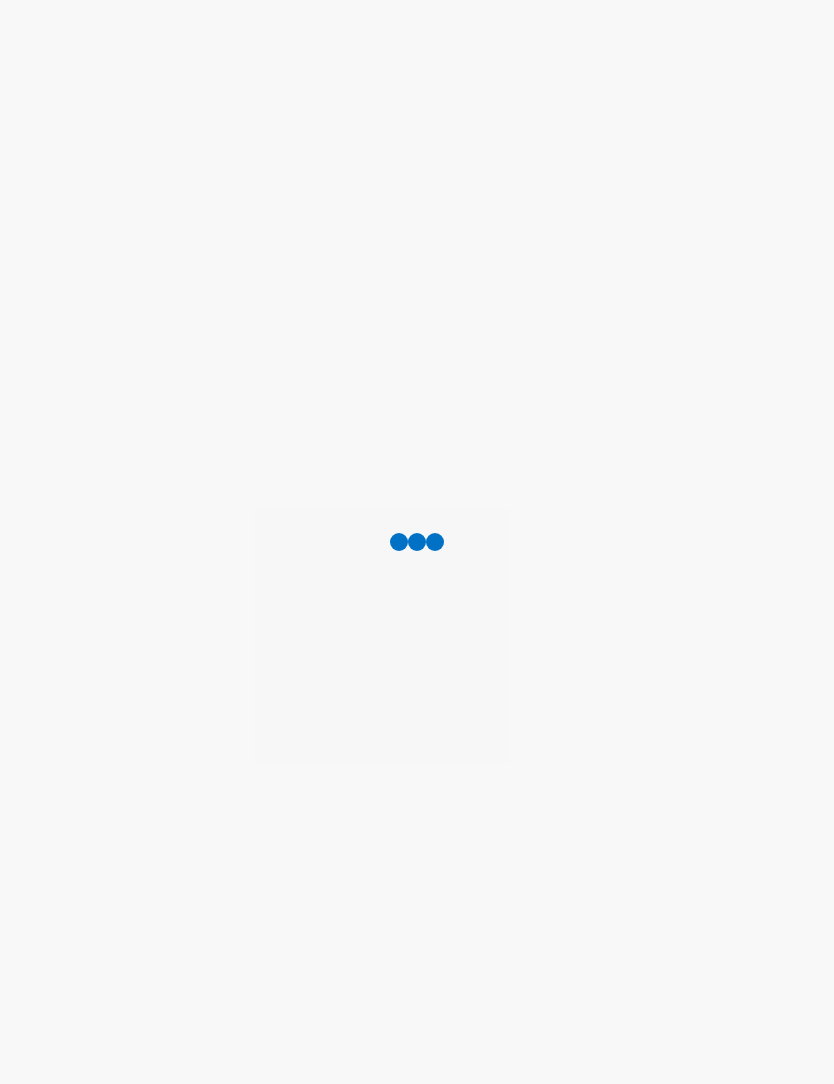 scroll, scrollTop: 1, scrollLeft: 0, axis: vertical 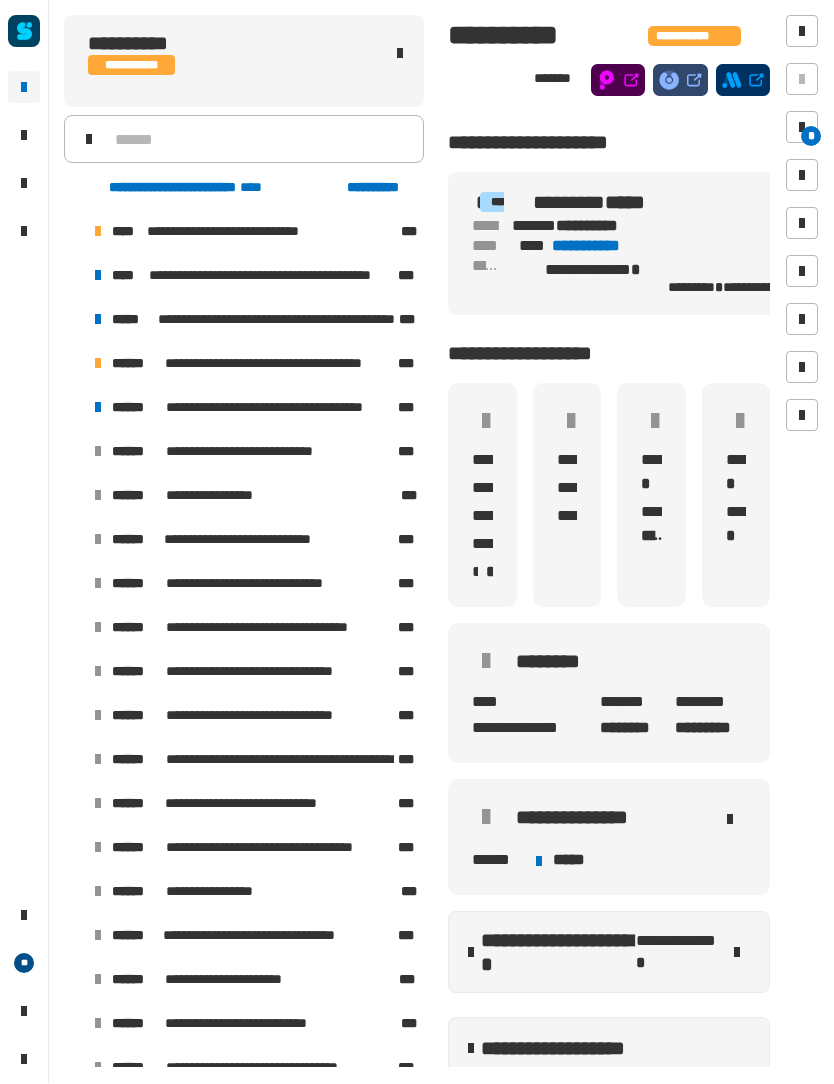 click at bounding box center [98, 408] 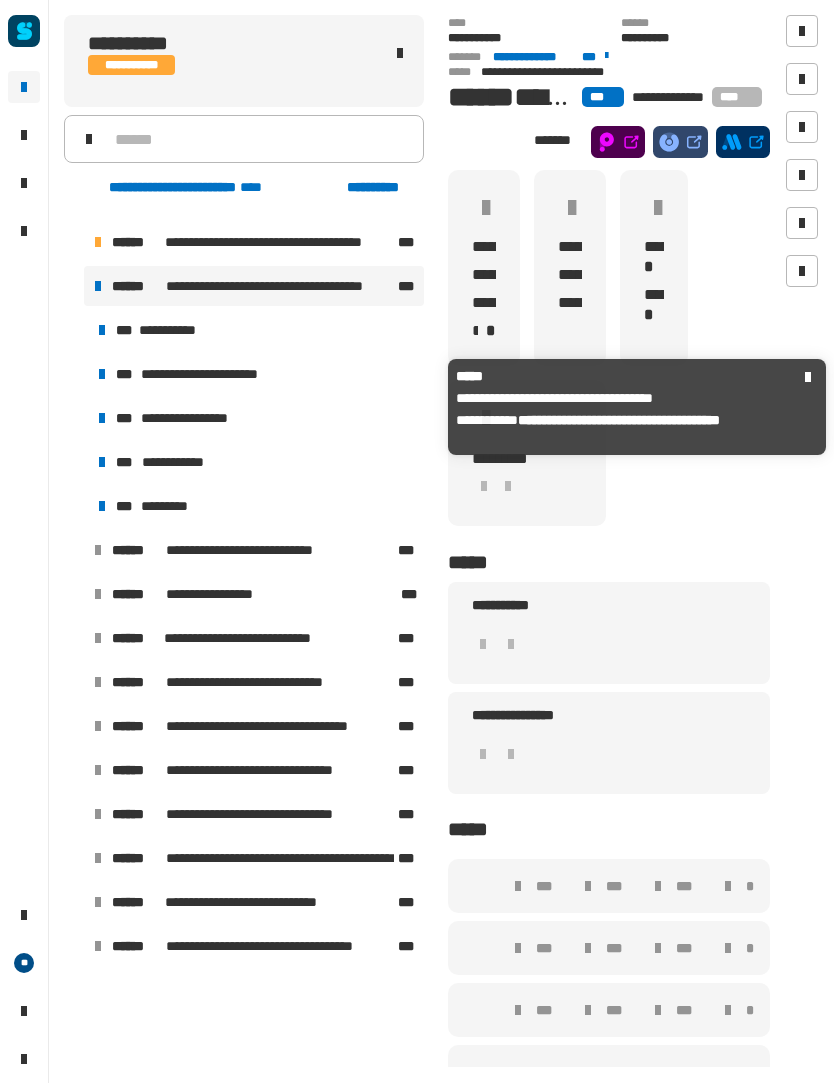 scroll, scrollTop: 144, scrollLeft: 0, axis: vertical 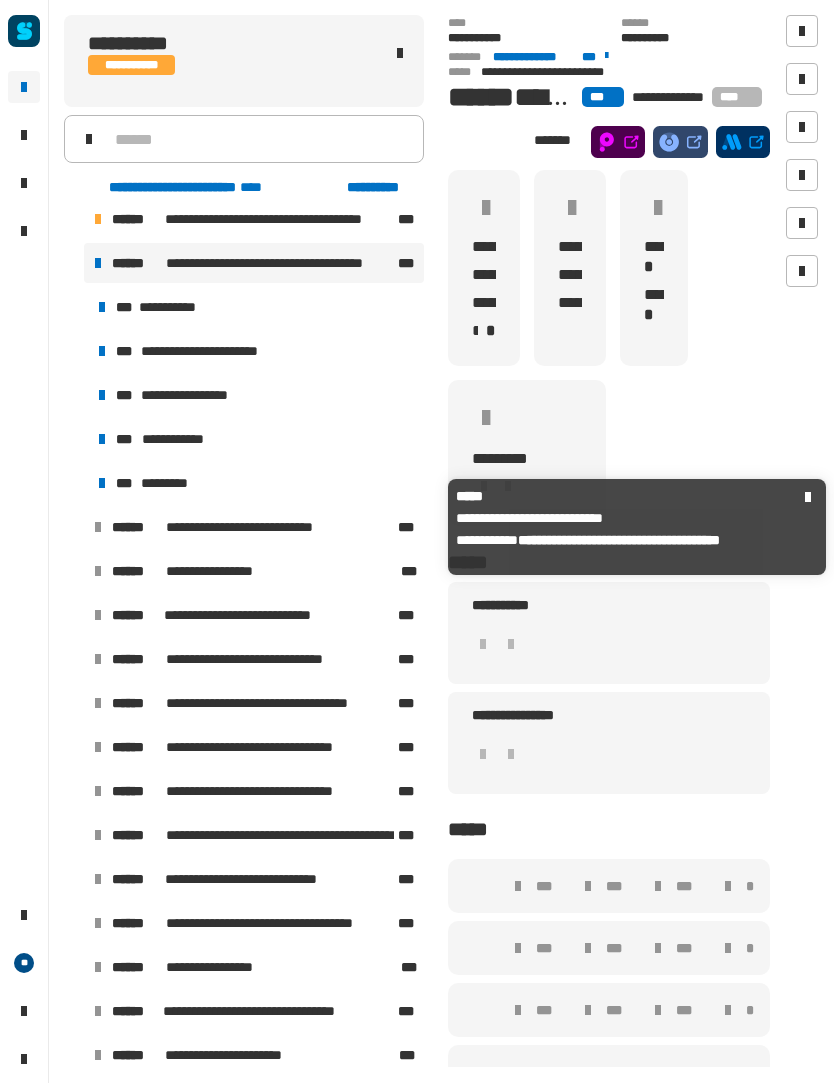 click at bounding box center [74, 528] 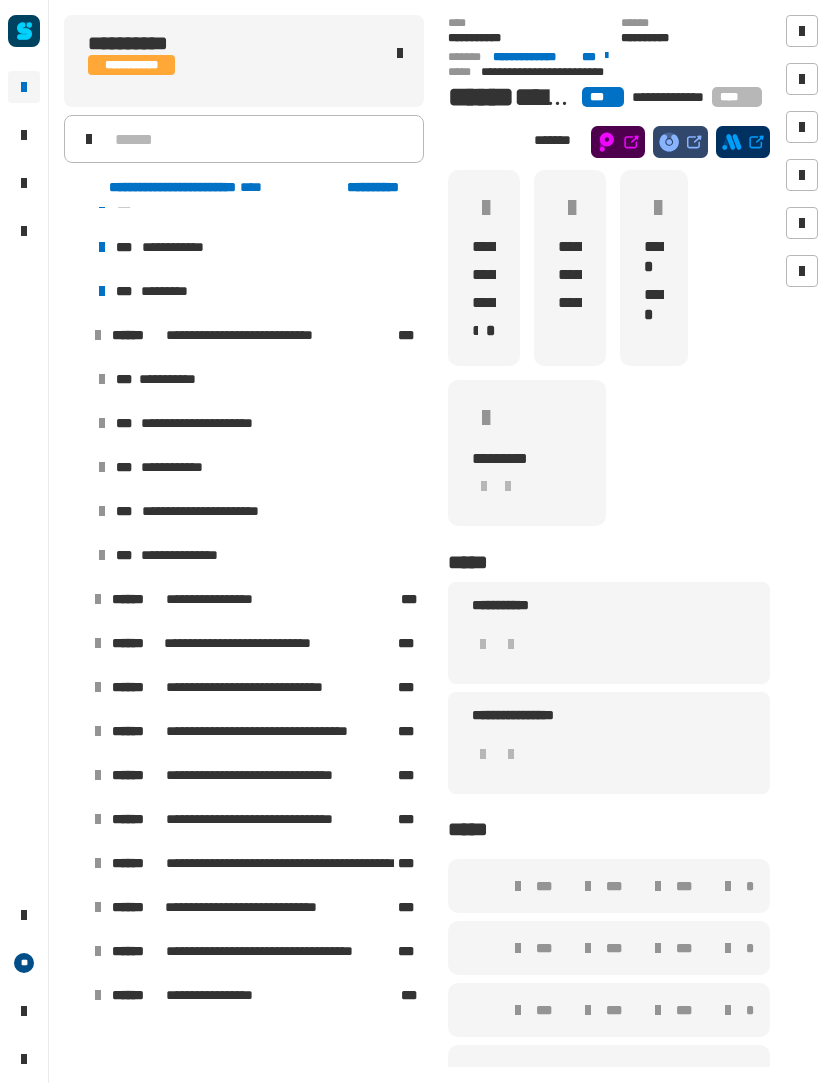scroll, scrollTop: 335, scrollLeft: 0, axis: vertical 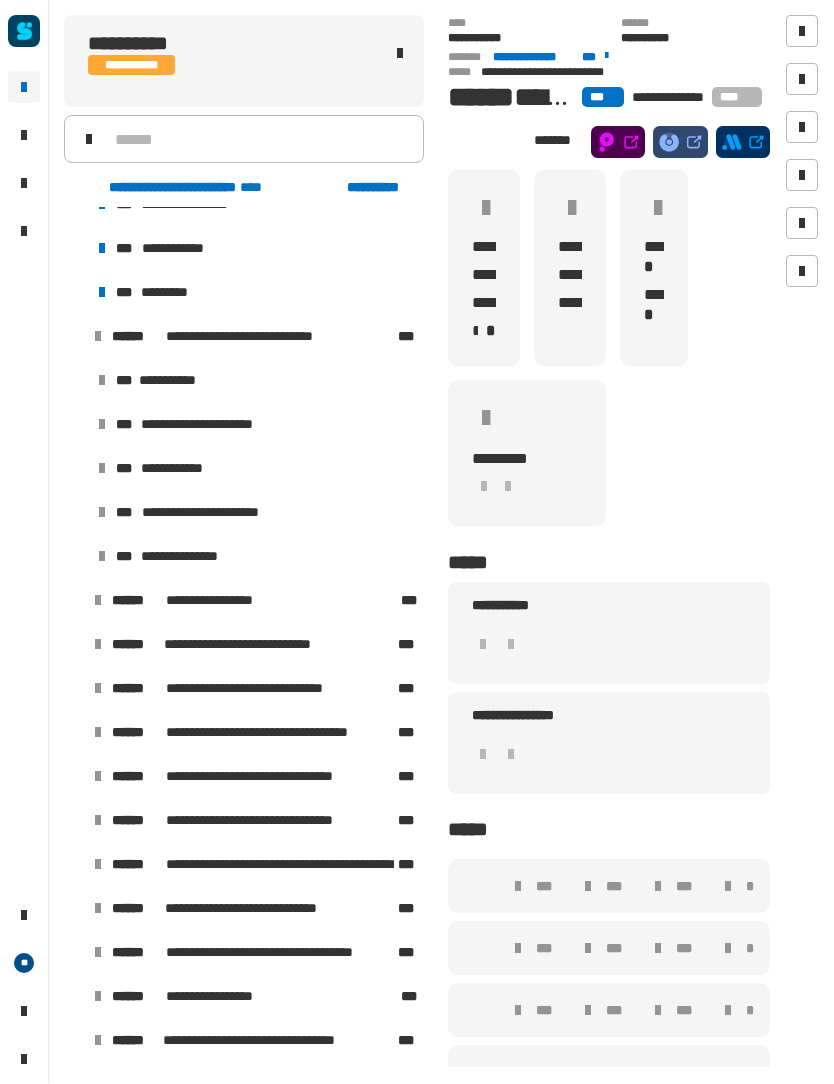 click at bounding box center [74, 601] 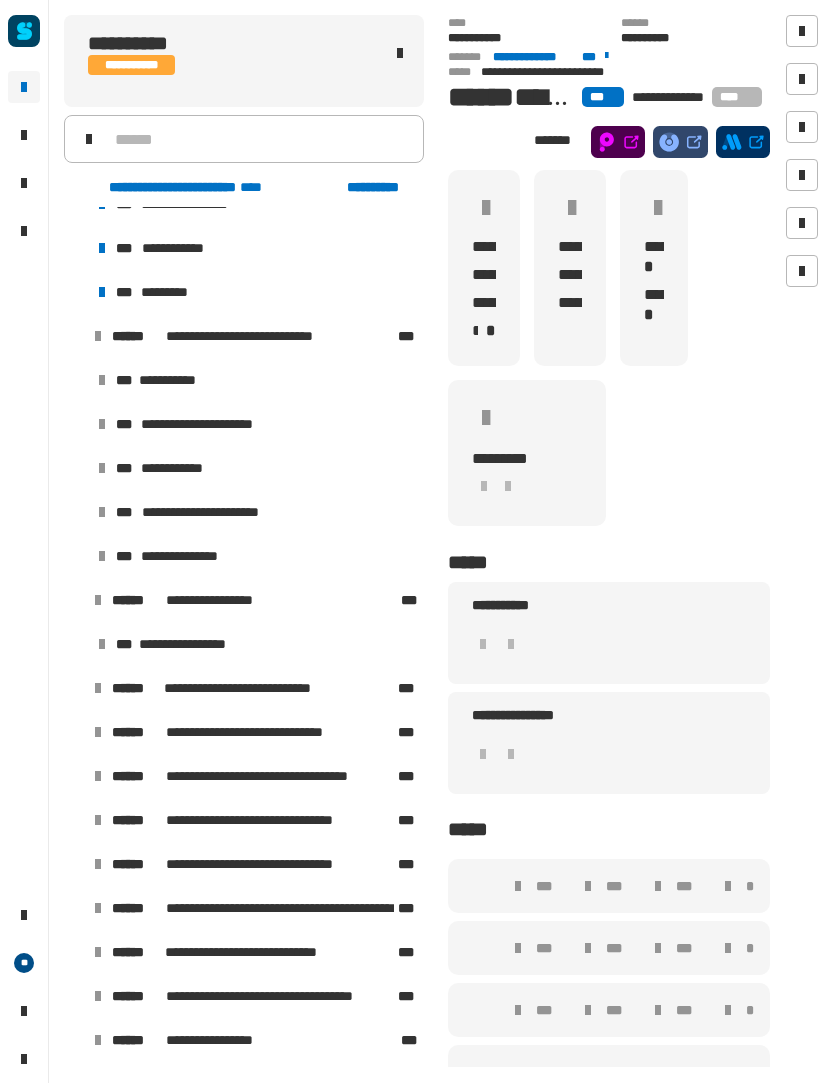 click on "**********" at bounding box center (254, 601) 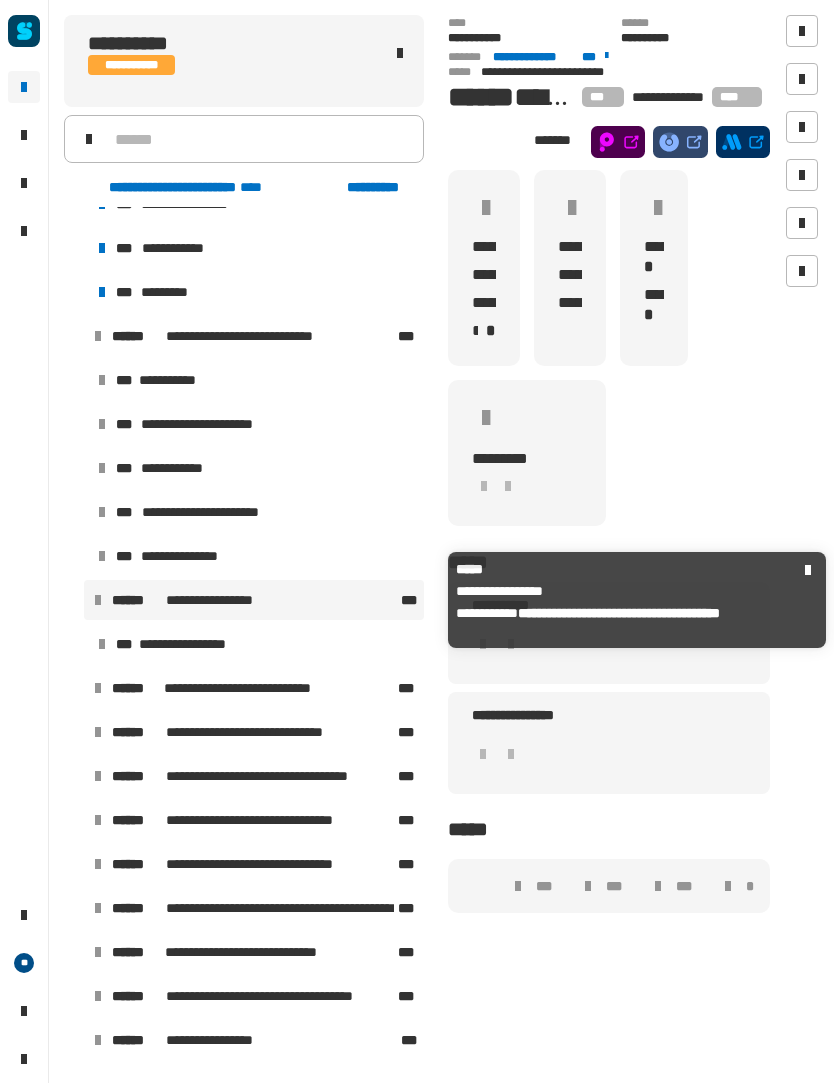 click at bounding box center [98, 601] 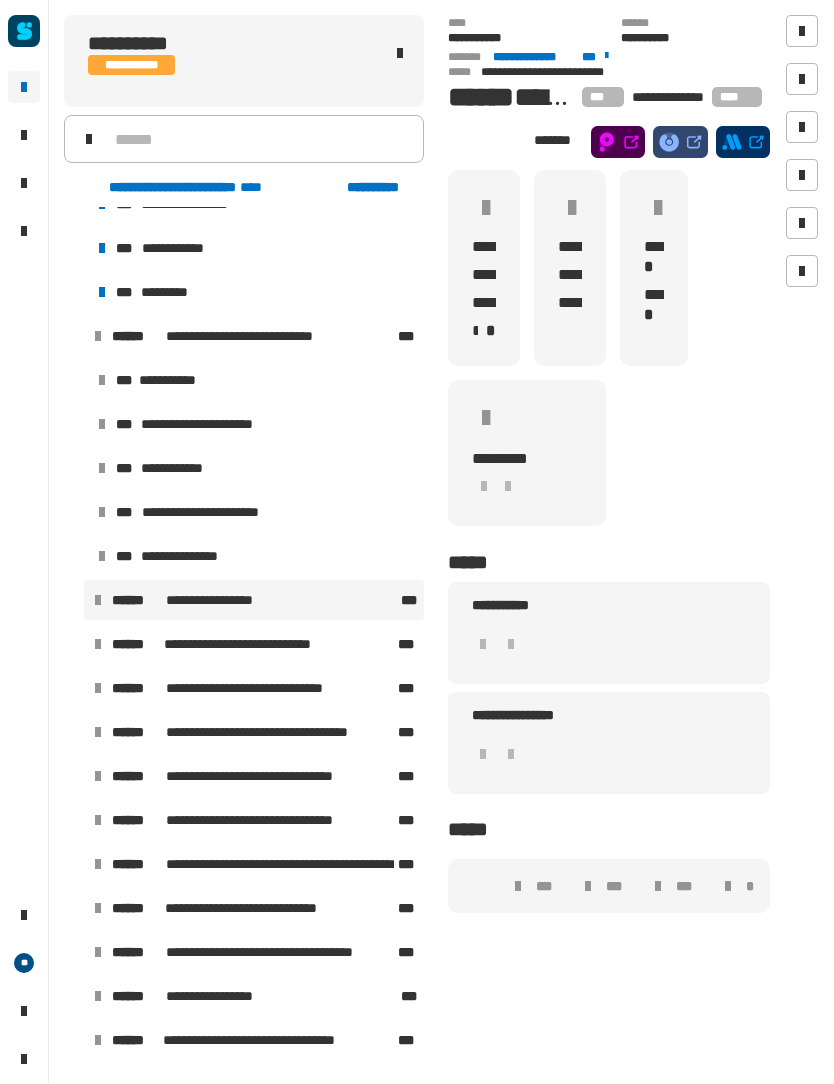 click at bounding box center [74, 645] 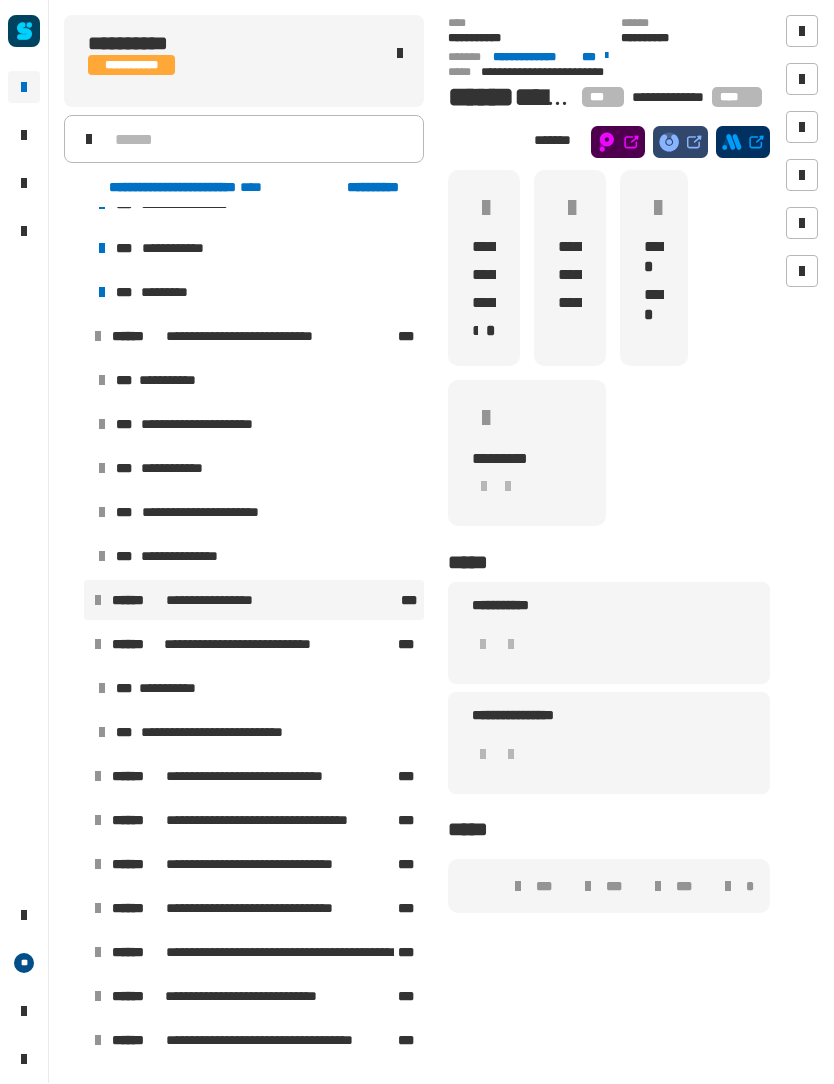 click at bounding box center [74, 645] 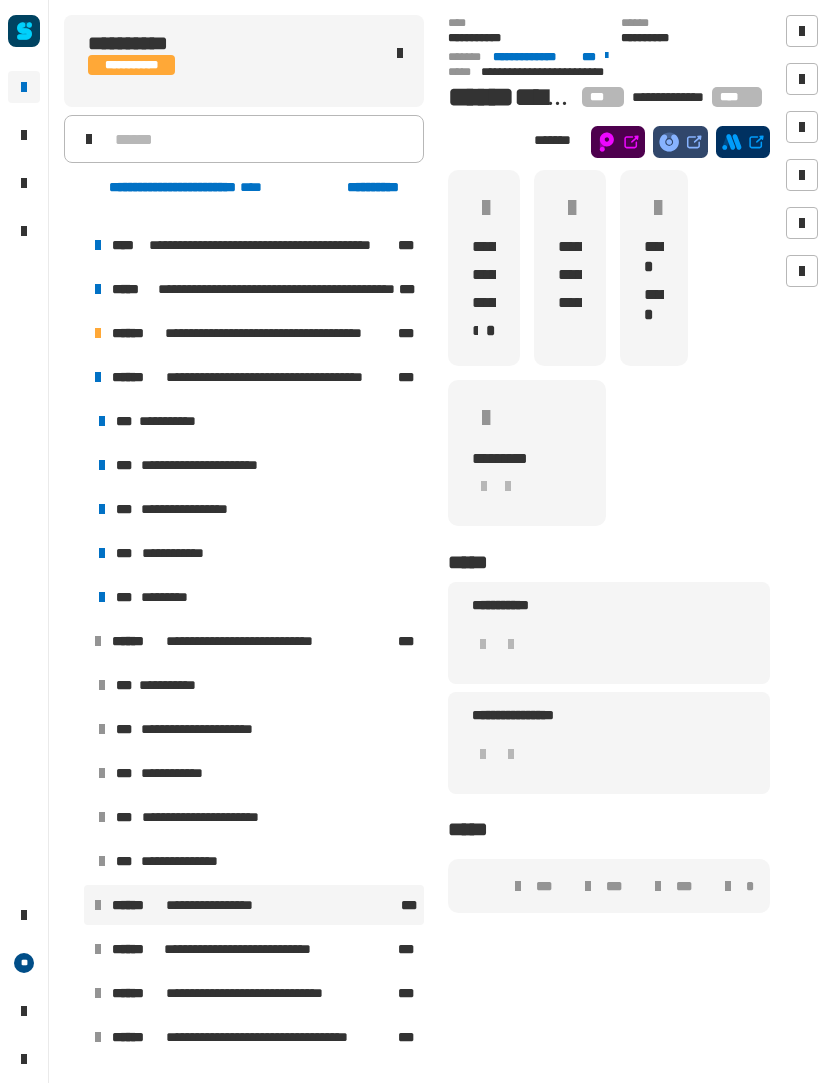 scroll, scrollTop: 28, scrollLeft: 0, axis: vertical 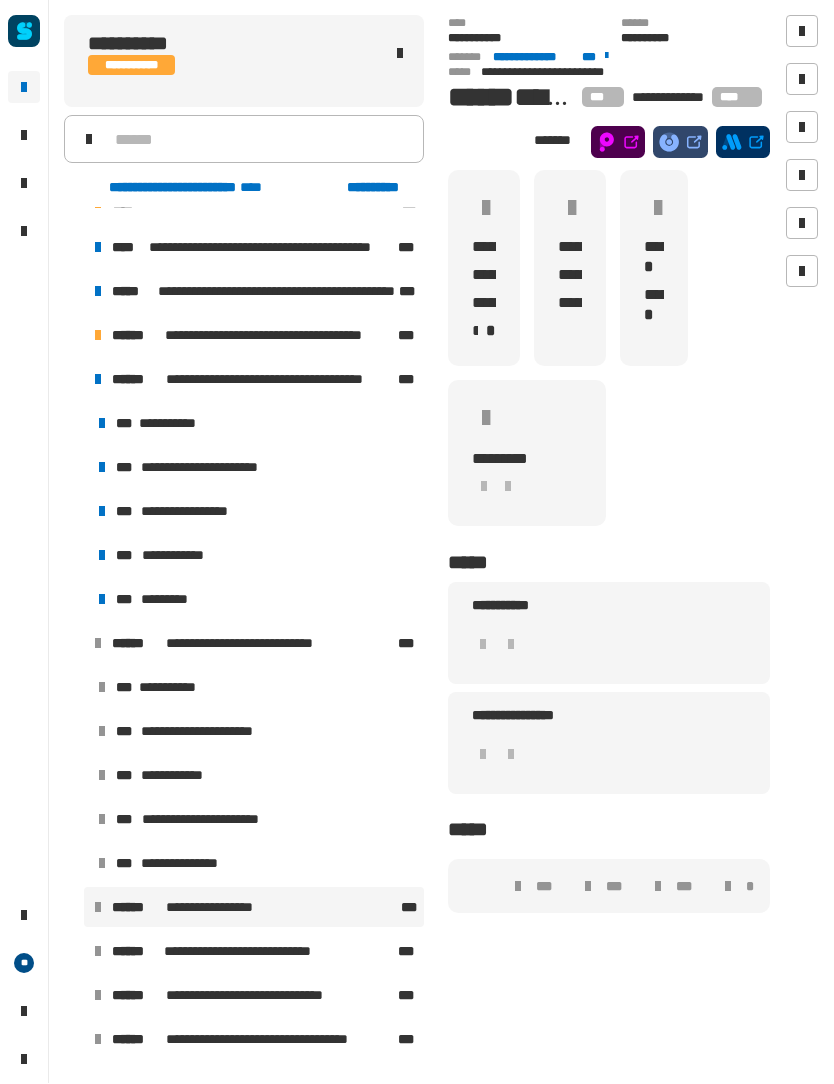 click 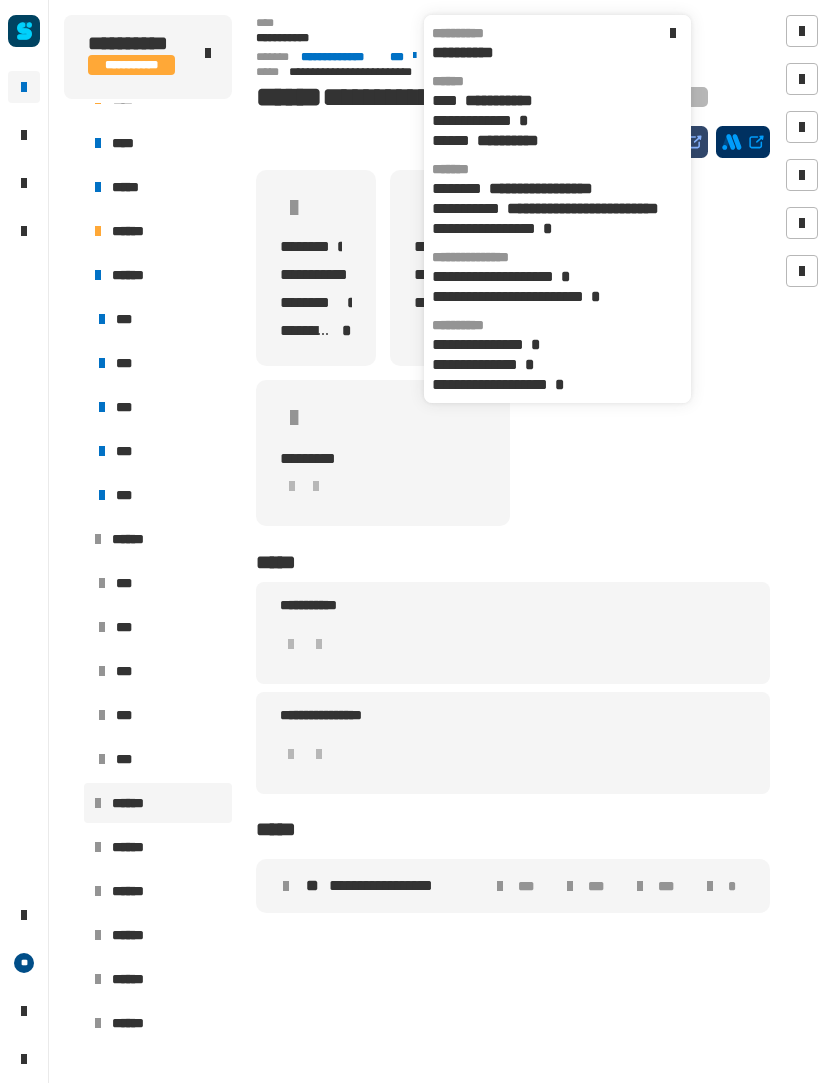 click 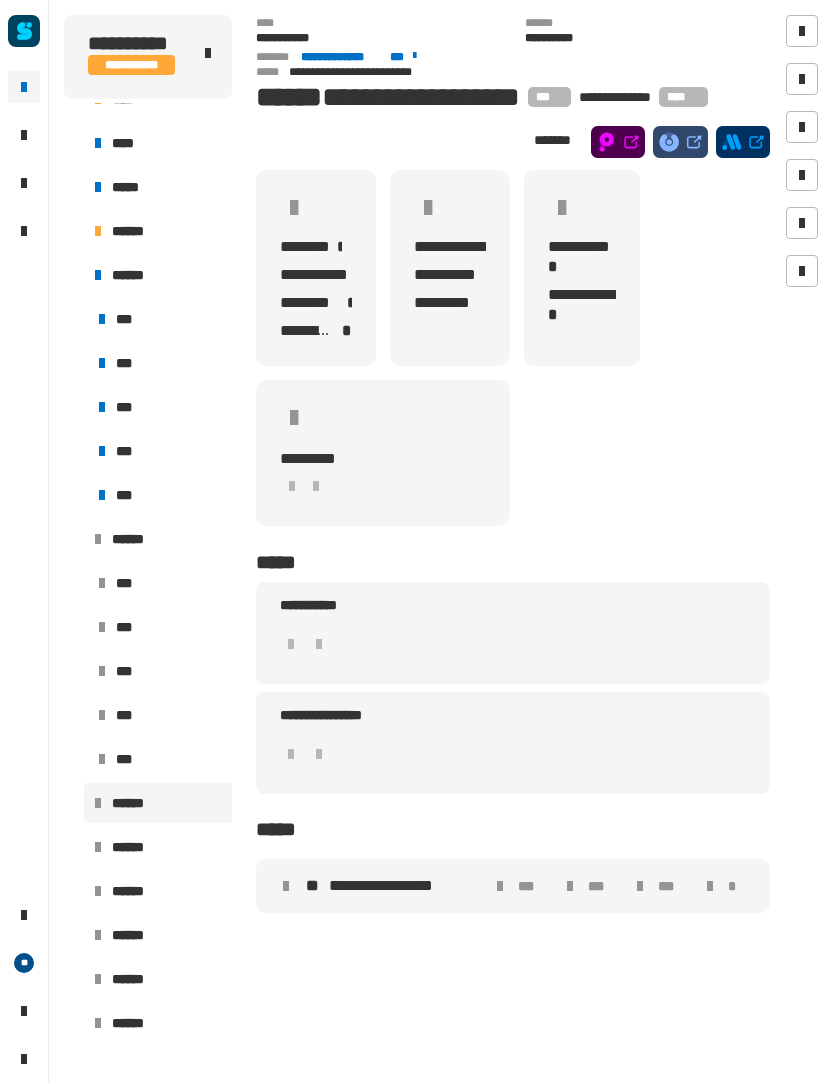 click 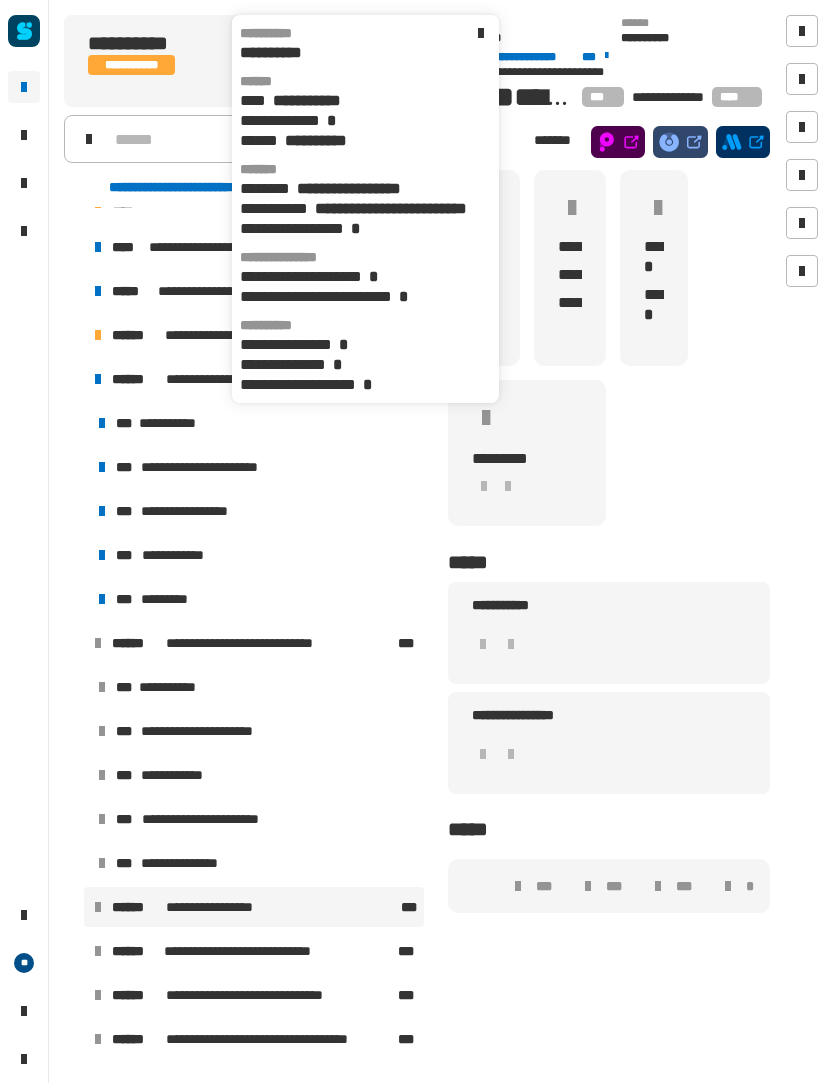 click 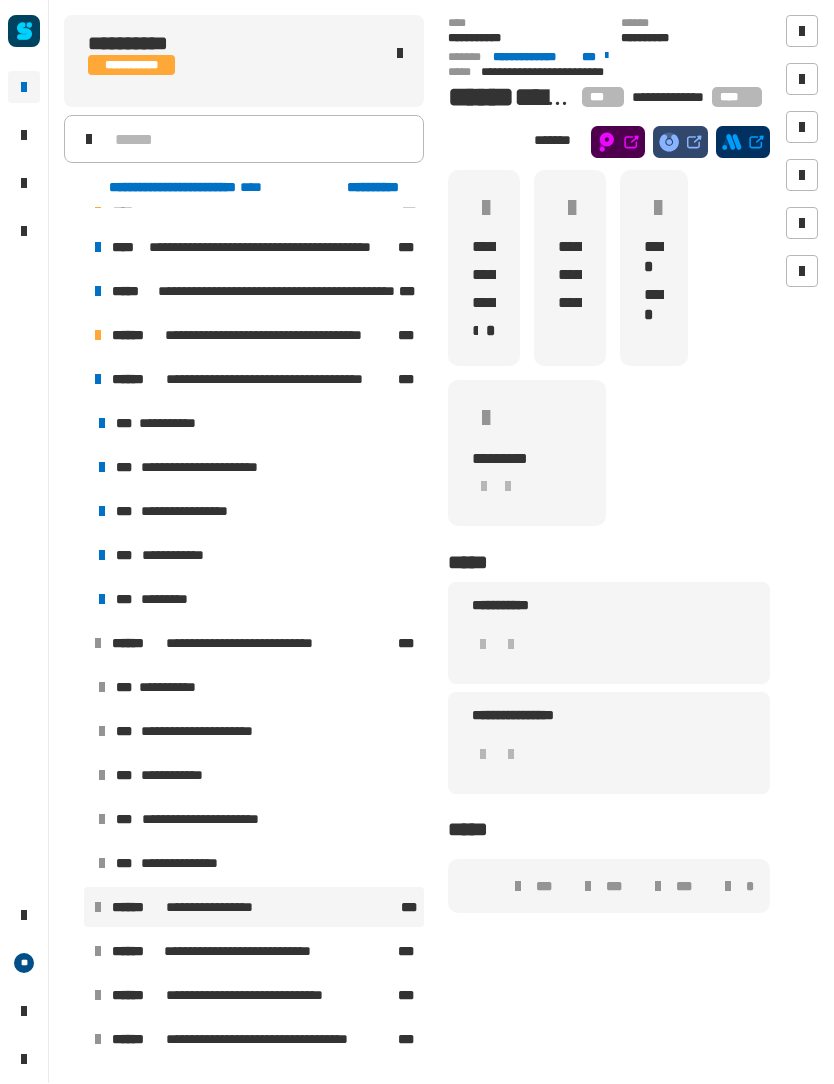 click at bounding box center (74, 380) 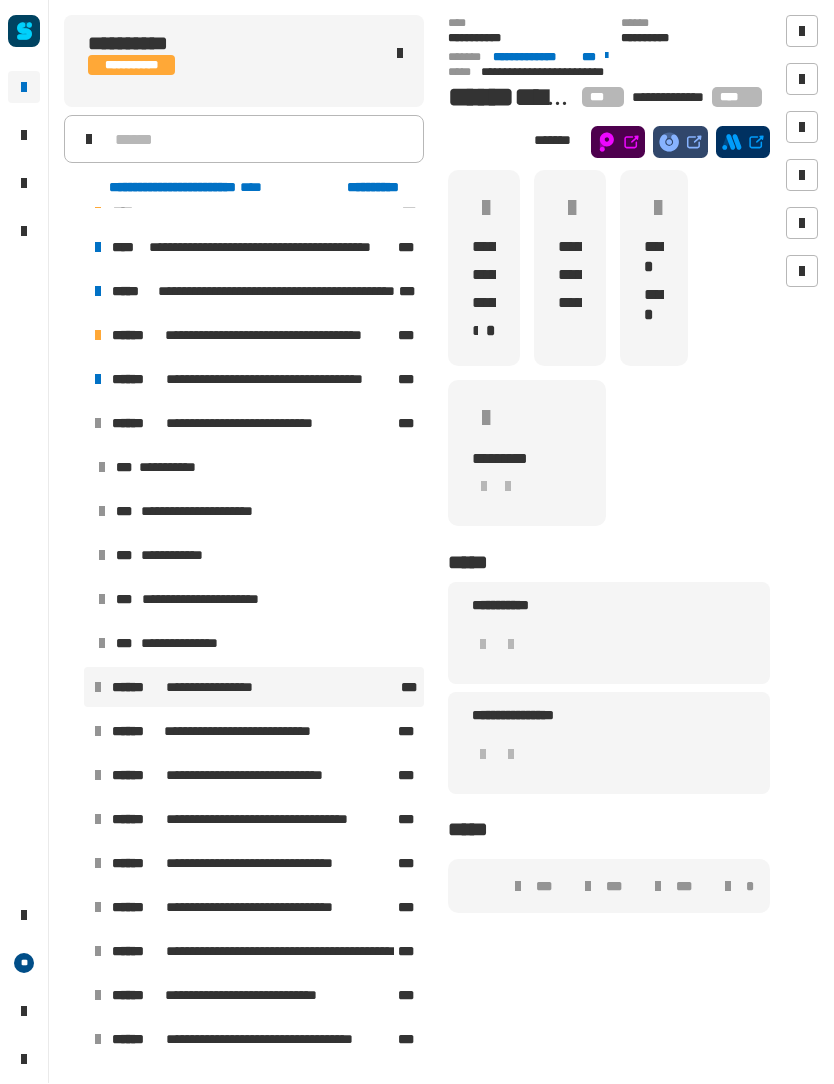 click on "**********" at bounding box center [254, 424] 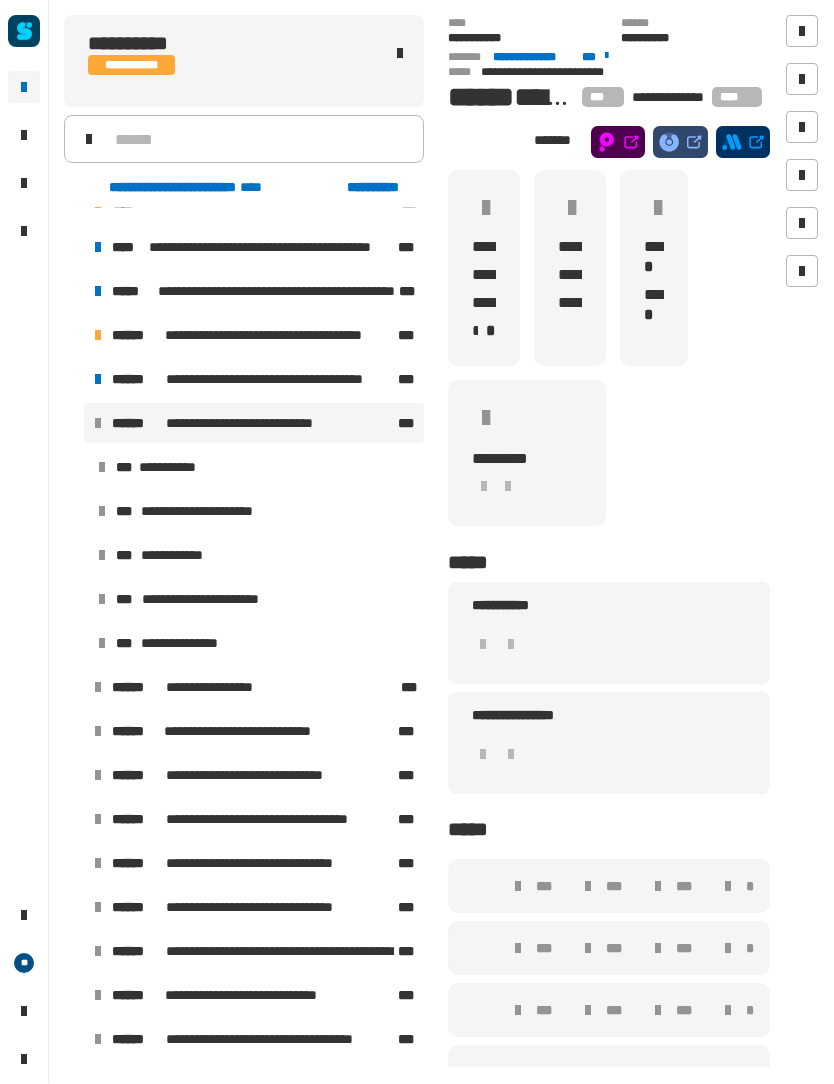 click at bounding box center (74, 424) 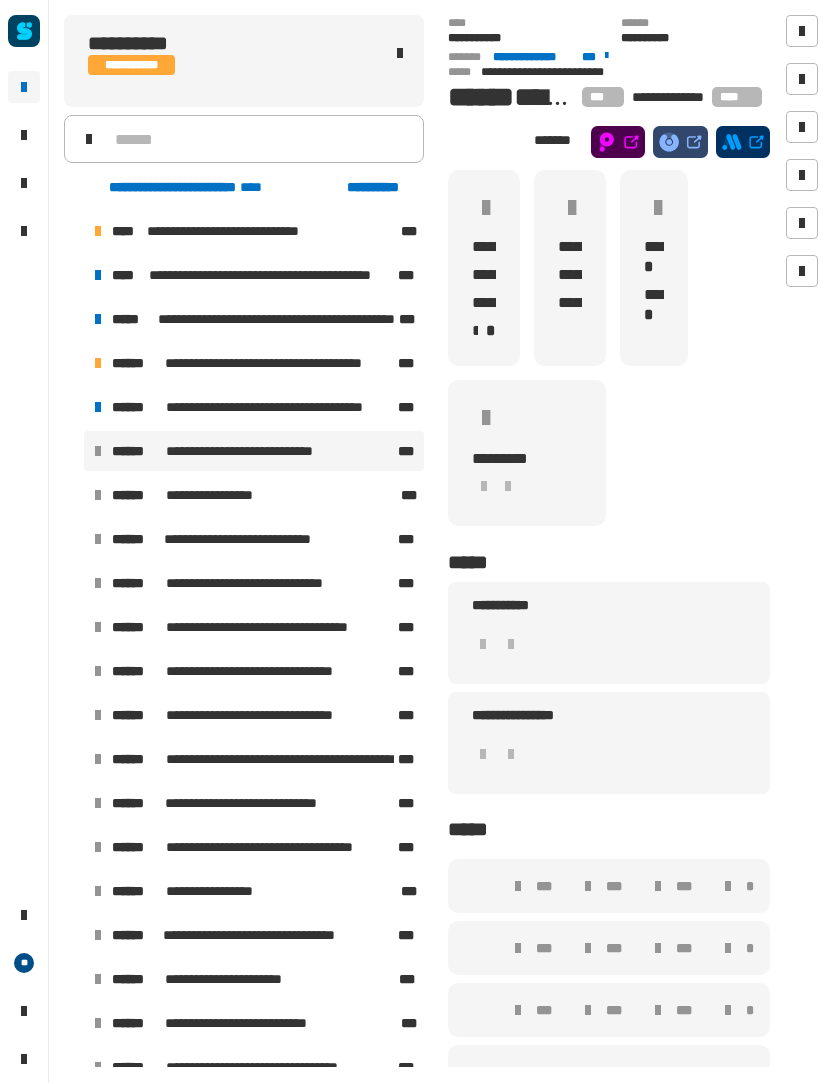 scroll, scrollTop: 0, scrollLeft: 0, axis: both 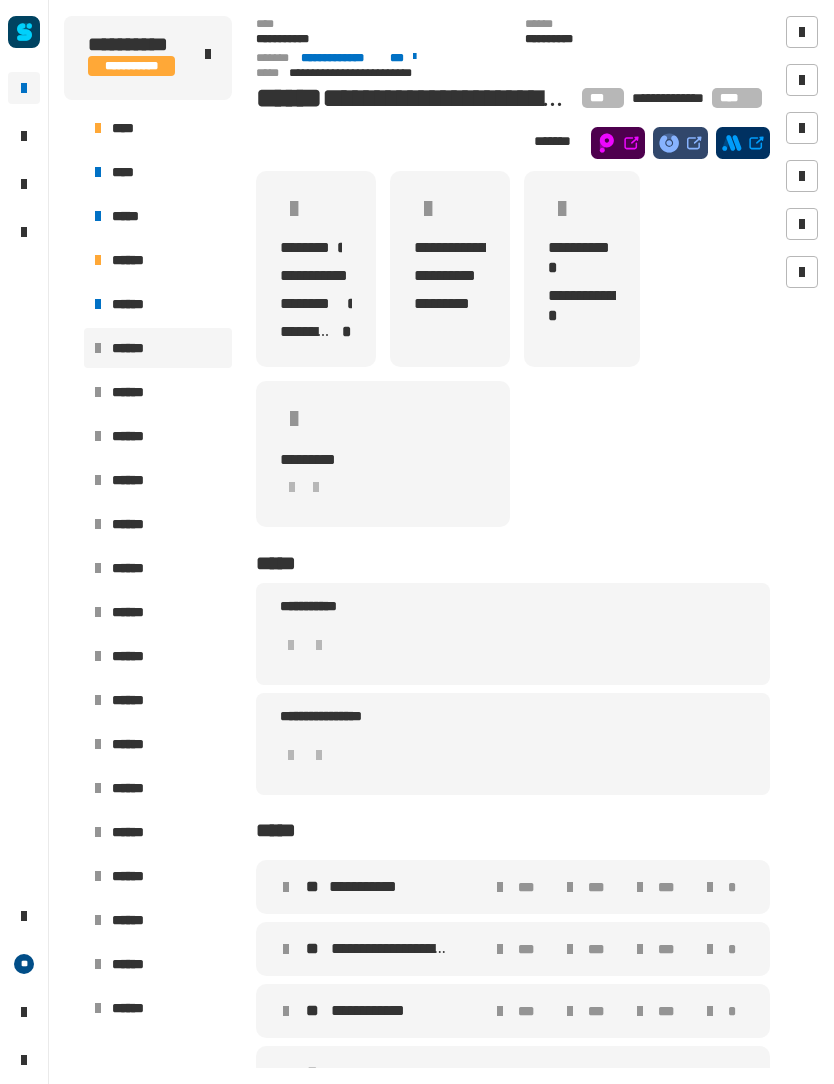 click at bounding box center (74, 304) 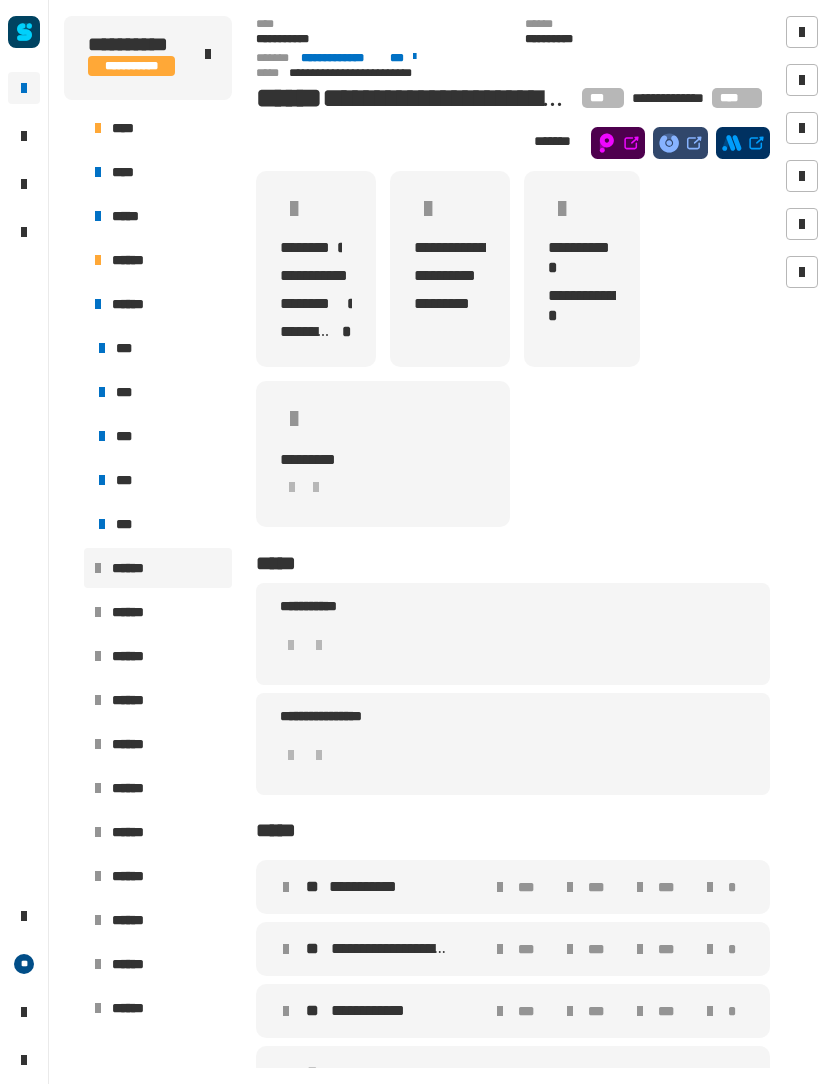 click at bounding box center [74, 304] 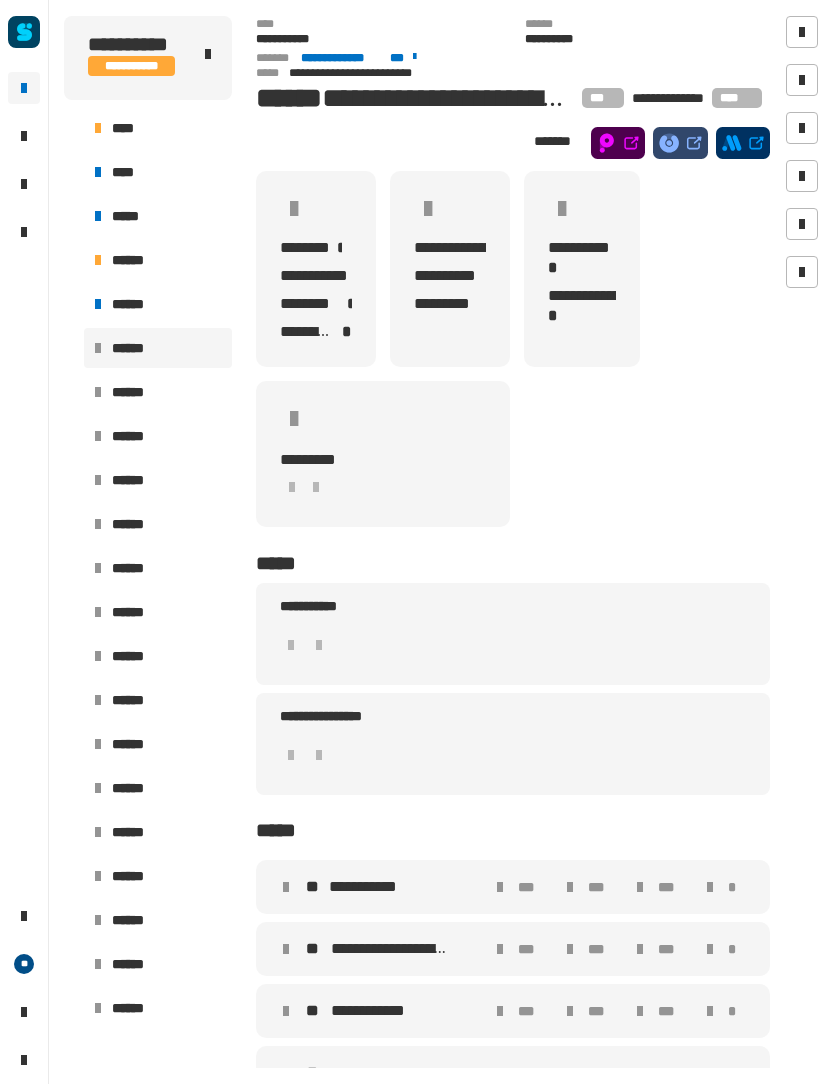 click at bounding box center (74, 348) 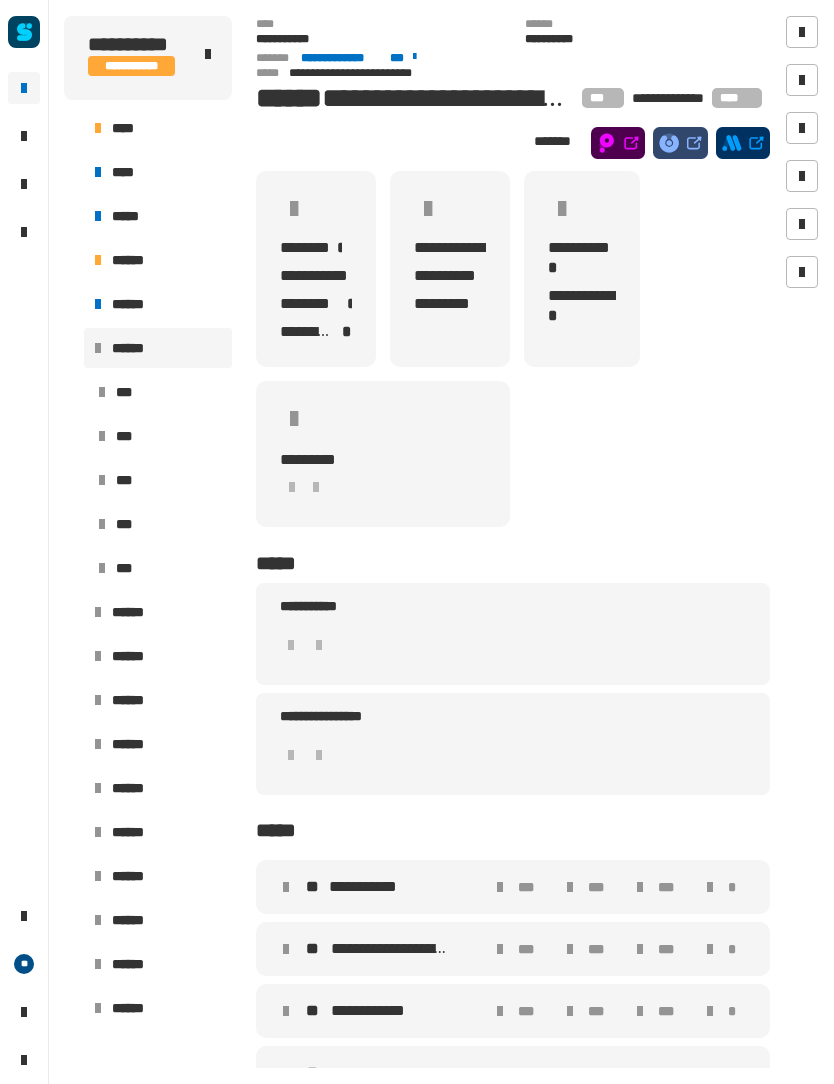 click at bounding box center [74, 348] 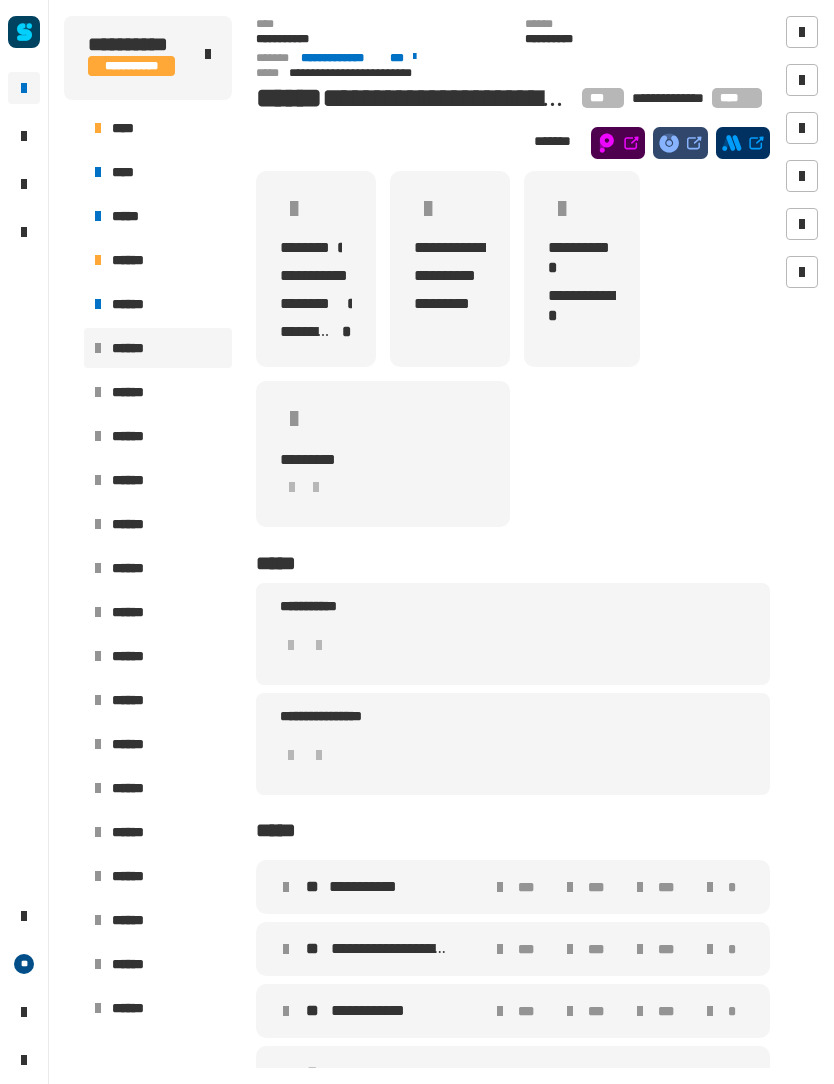 click 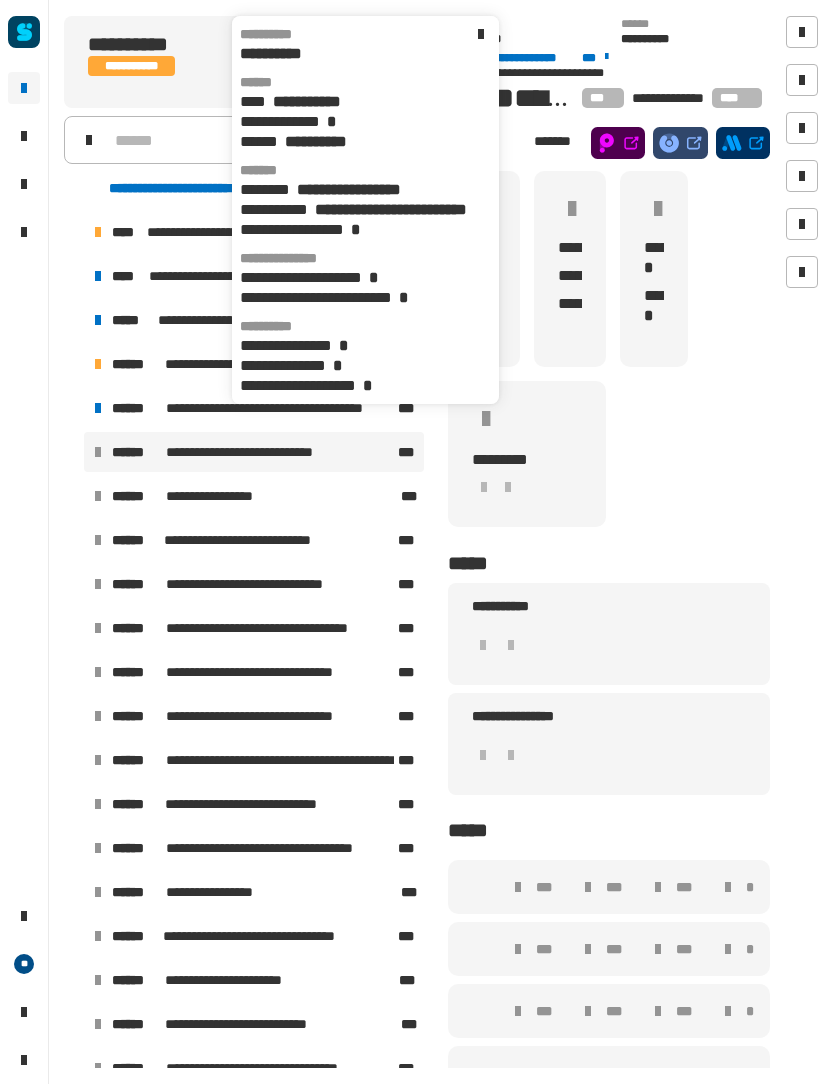 click 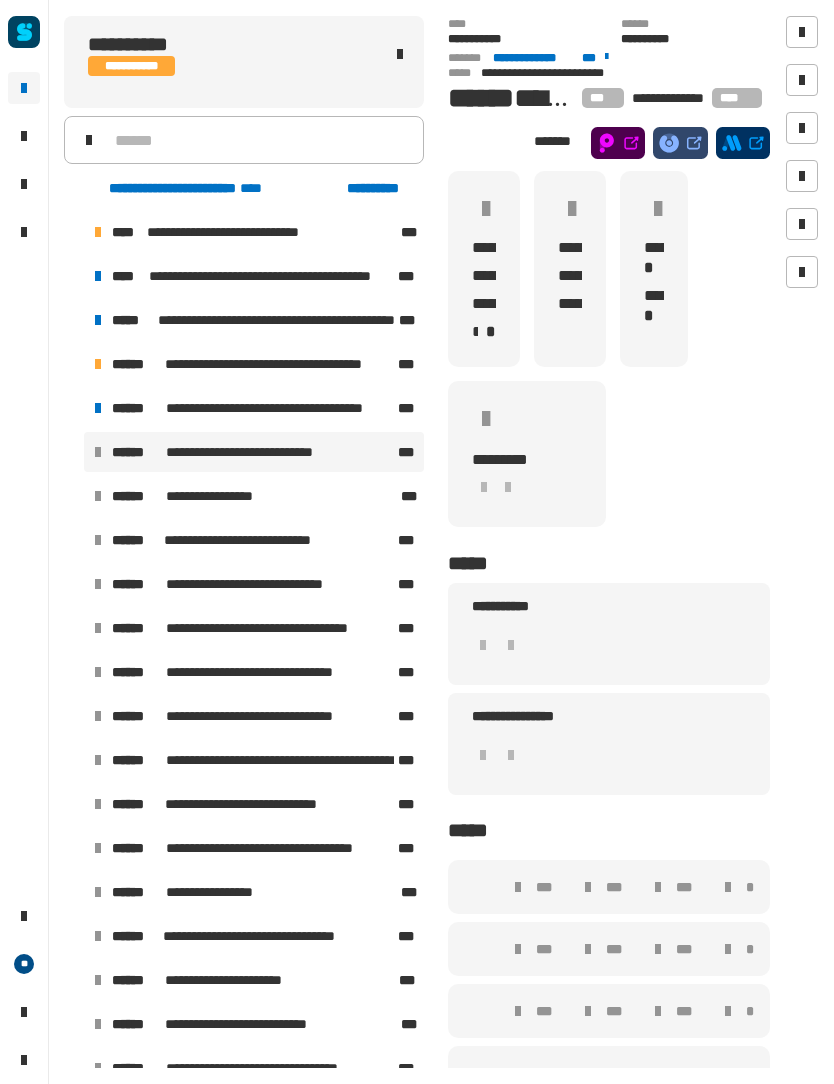 click at bounding box center (98, 408) 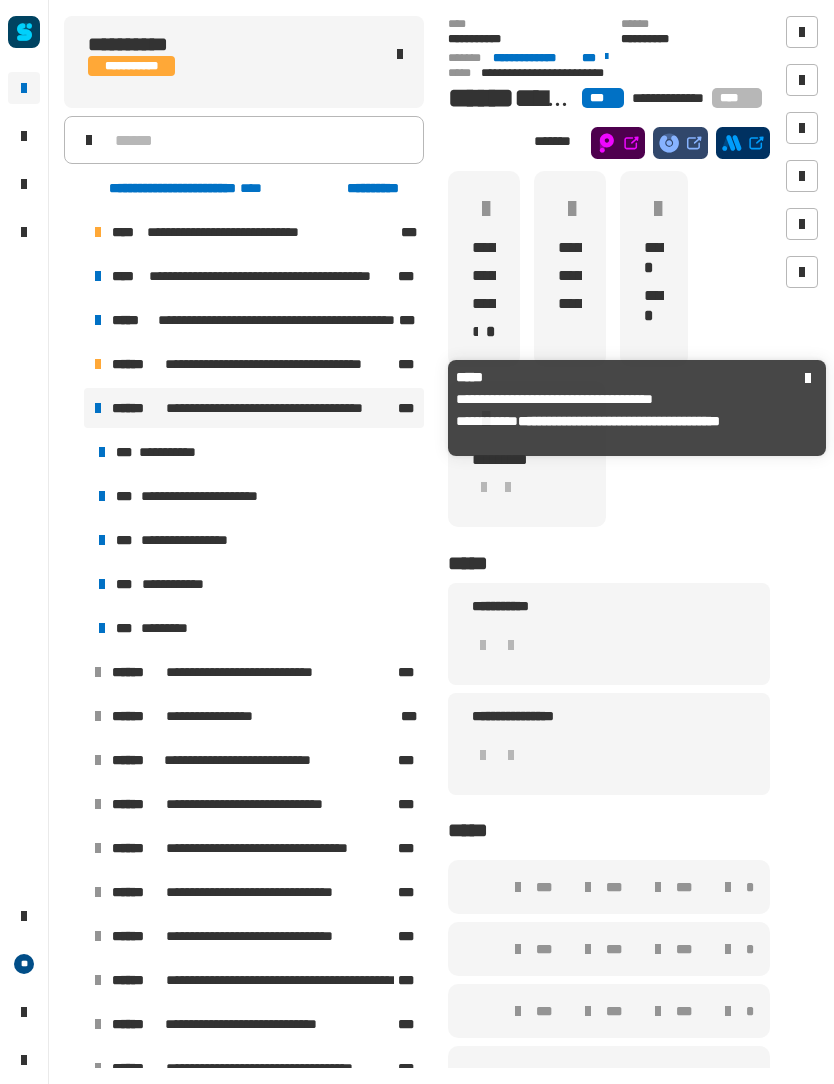 click on "*****" 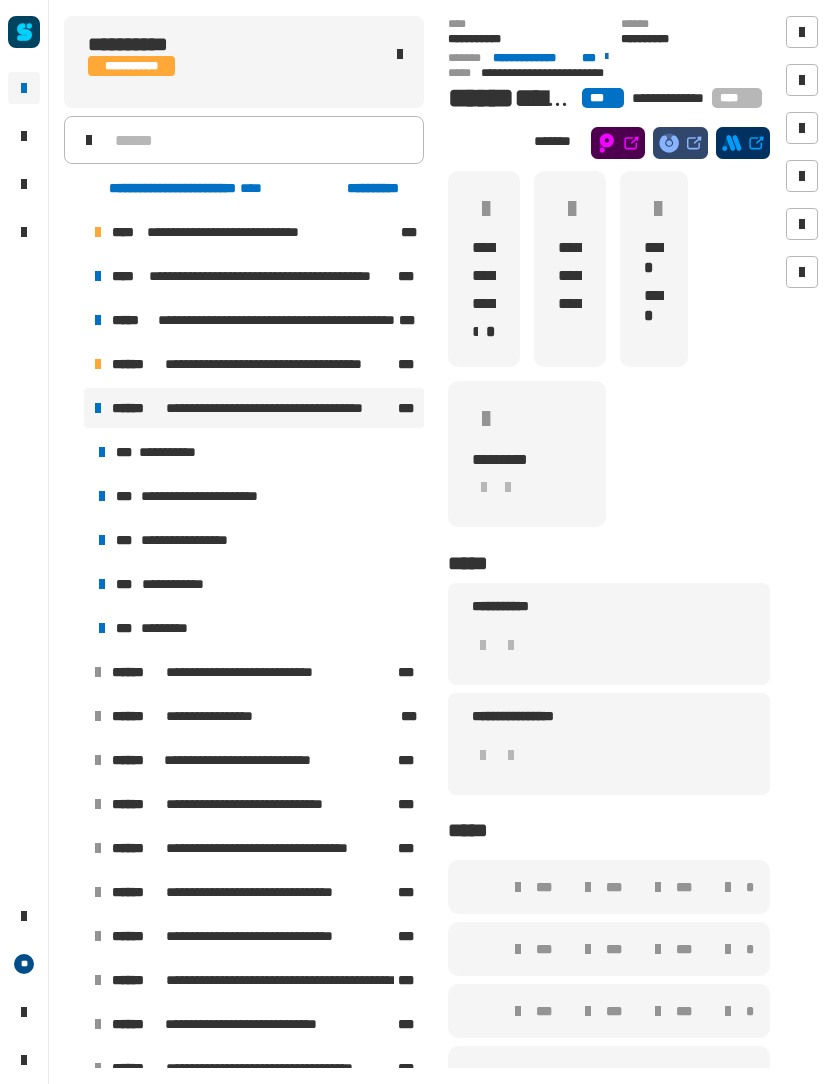 click on "**********" at bounding box center (254, 408) 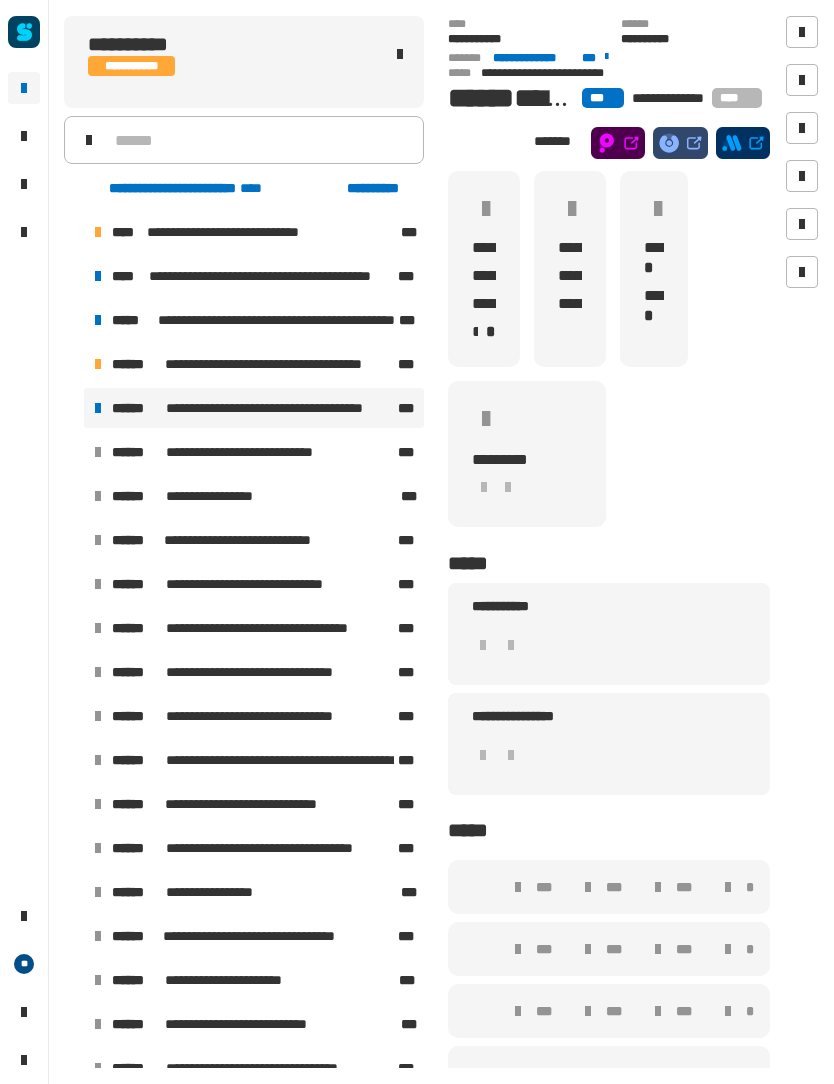 click at bounding box center [74, 408] 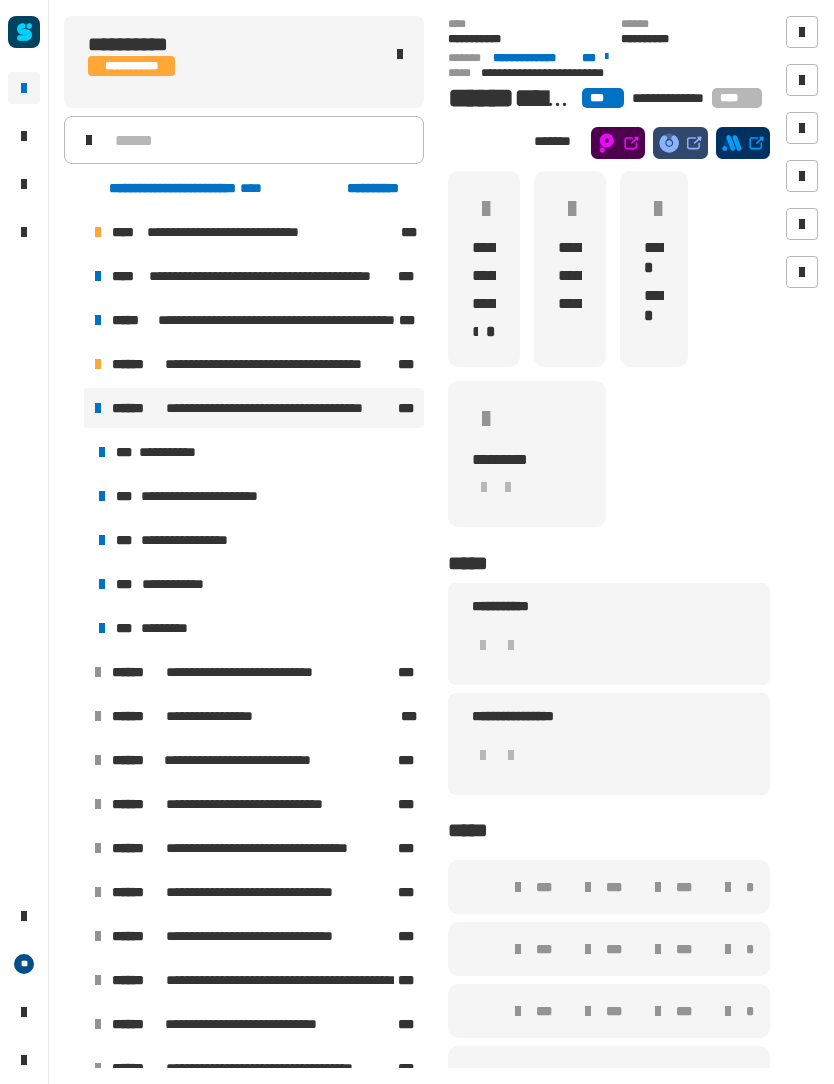 click on "**********" at bounding box center (254, 408) 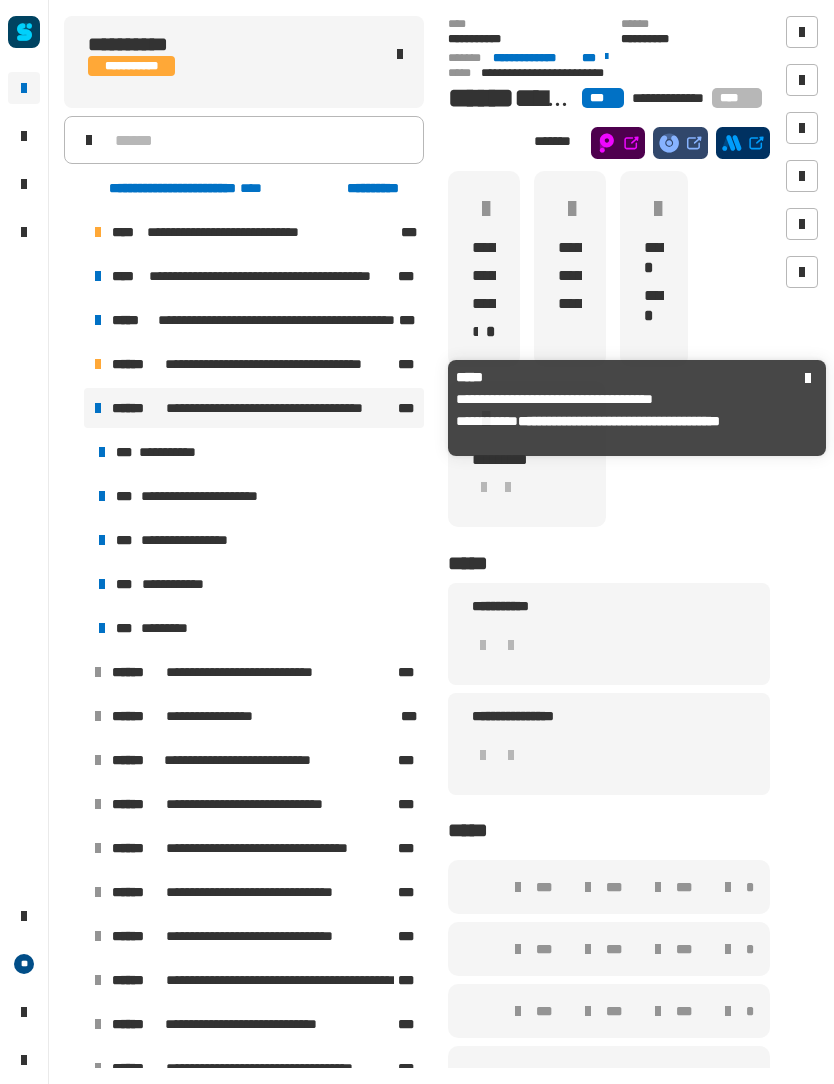 click on "**********" at bounding box center (254, 408) 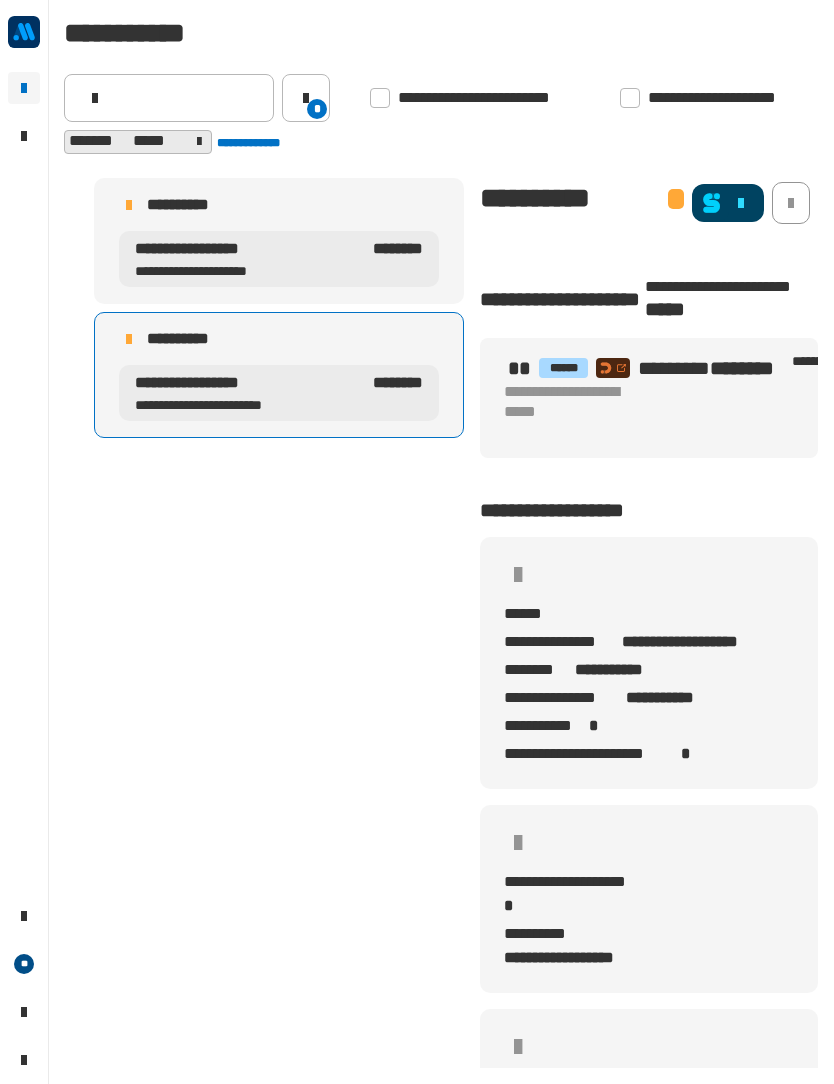 scroll, scrollTop: 0, scrollLeft: 0, axis: both 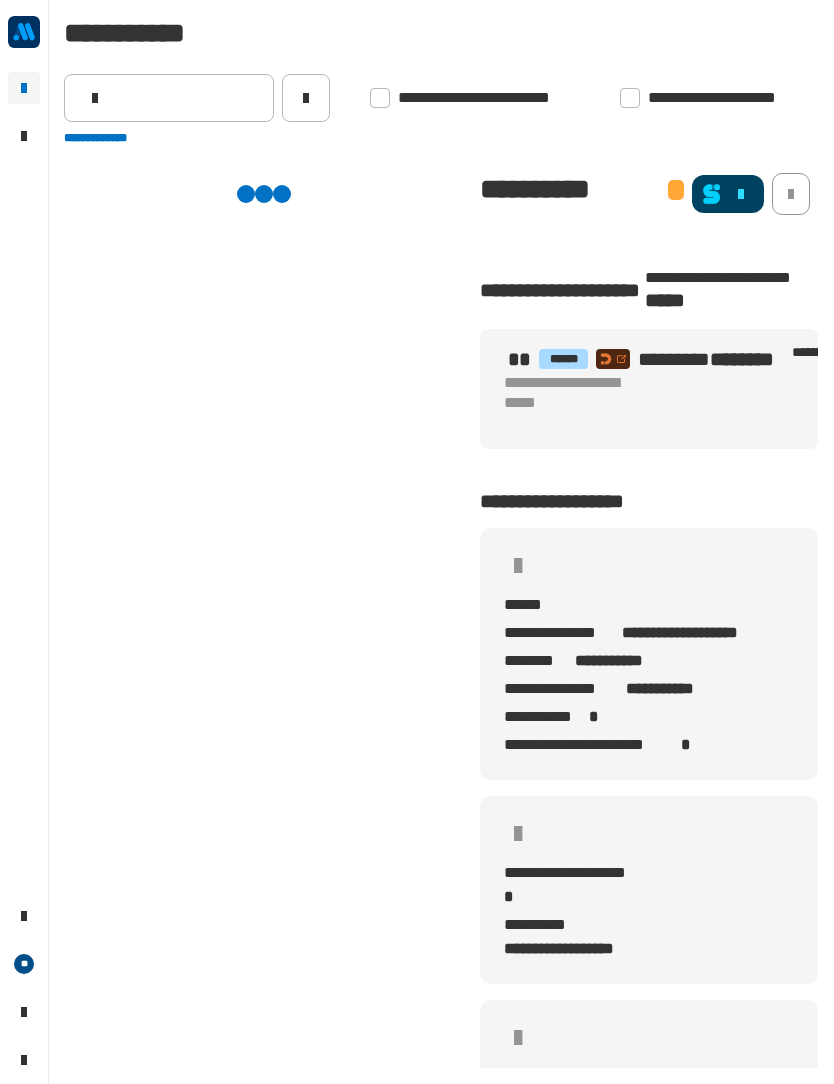 click 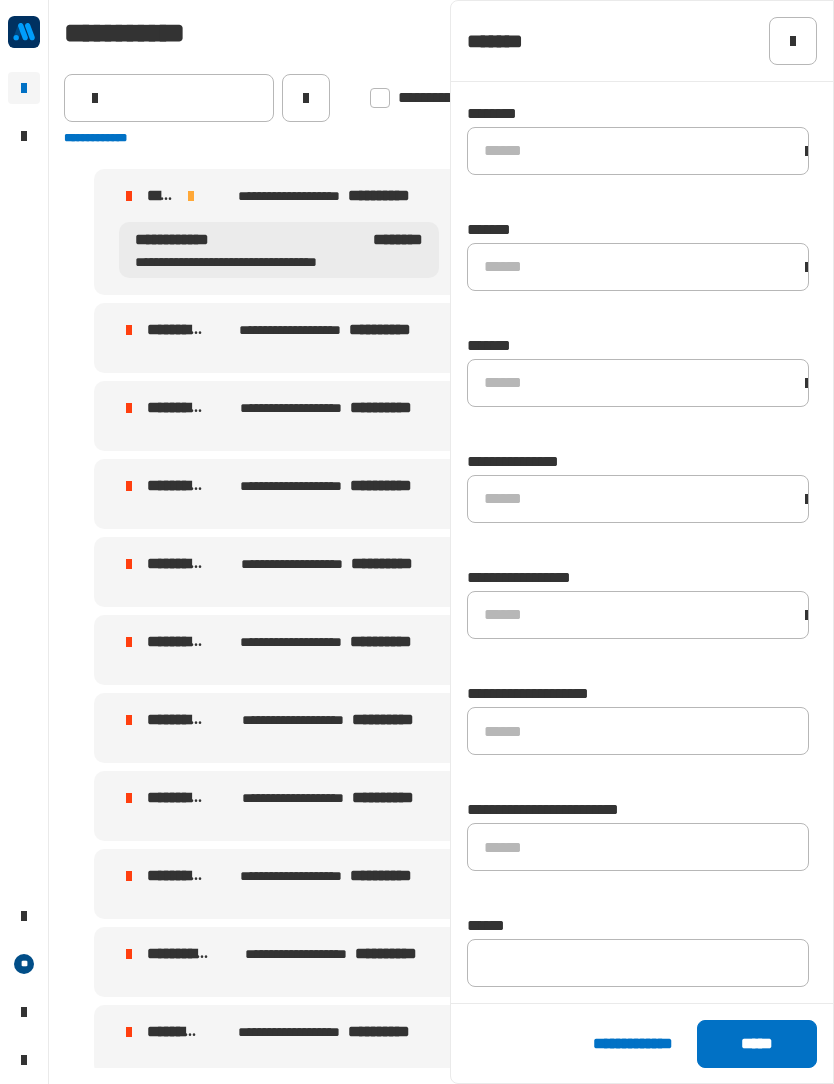 scroll, scrollTop: 1039, scrollLeft: 0, axis: vertical 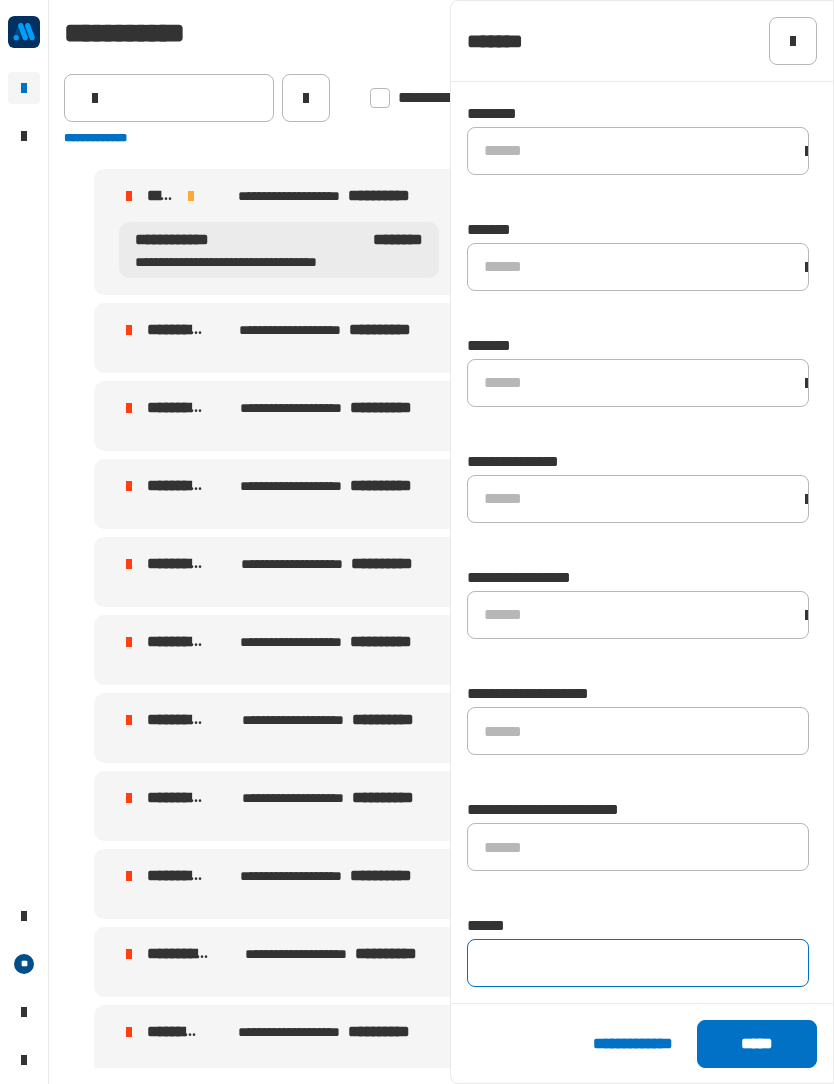 click 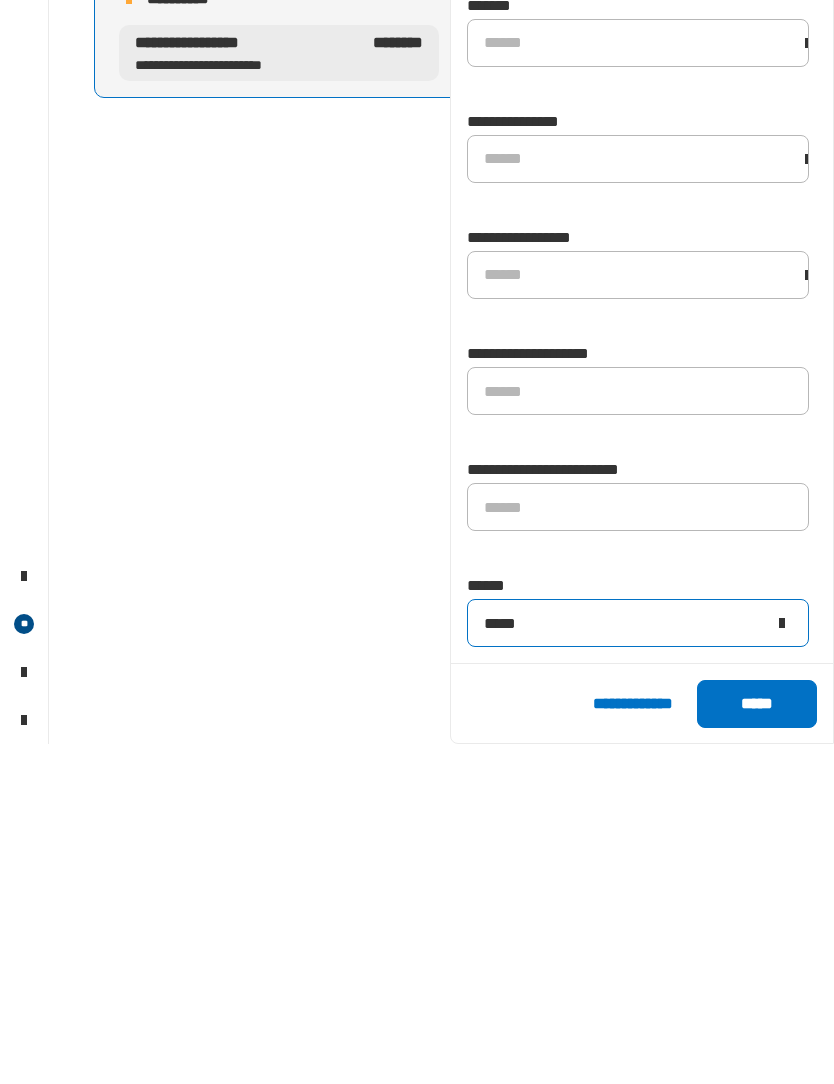 scroll, scrollTop: 1021, scrollLeft: 0, axis: vertical 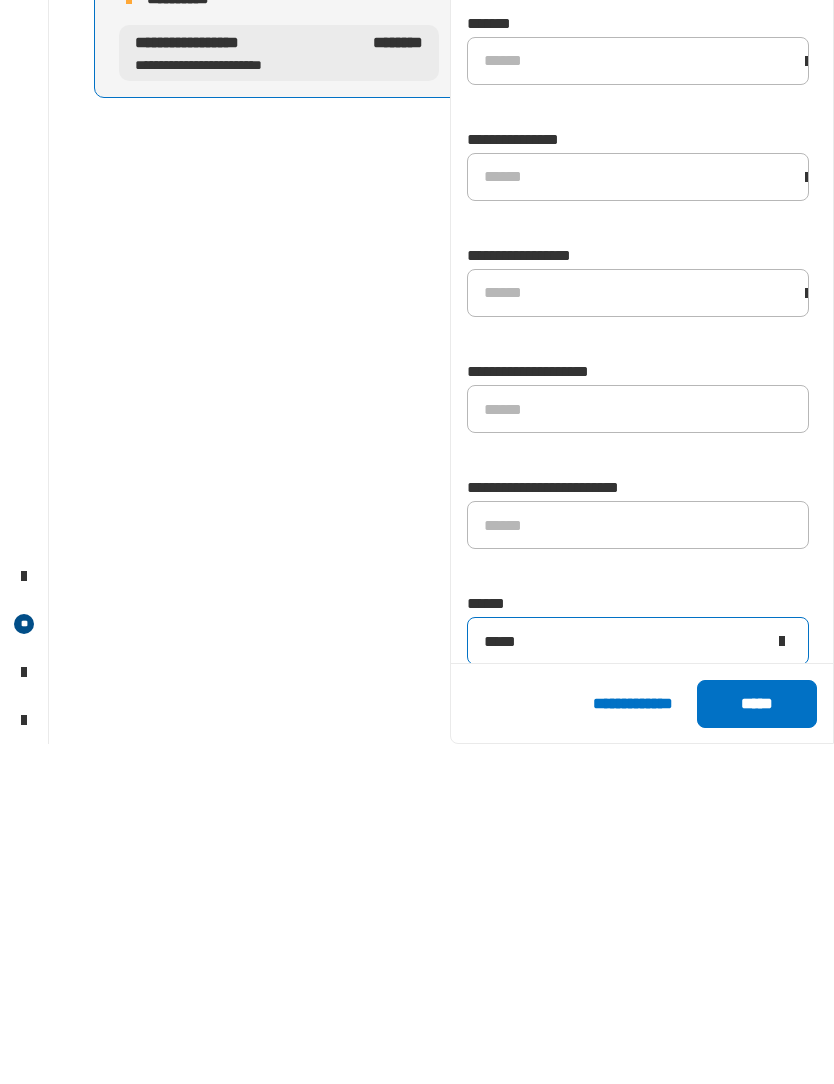 type on "*****" 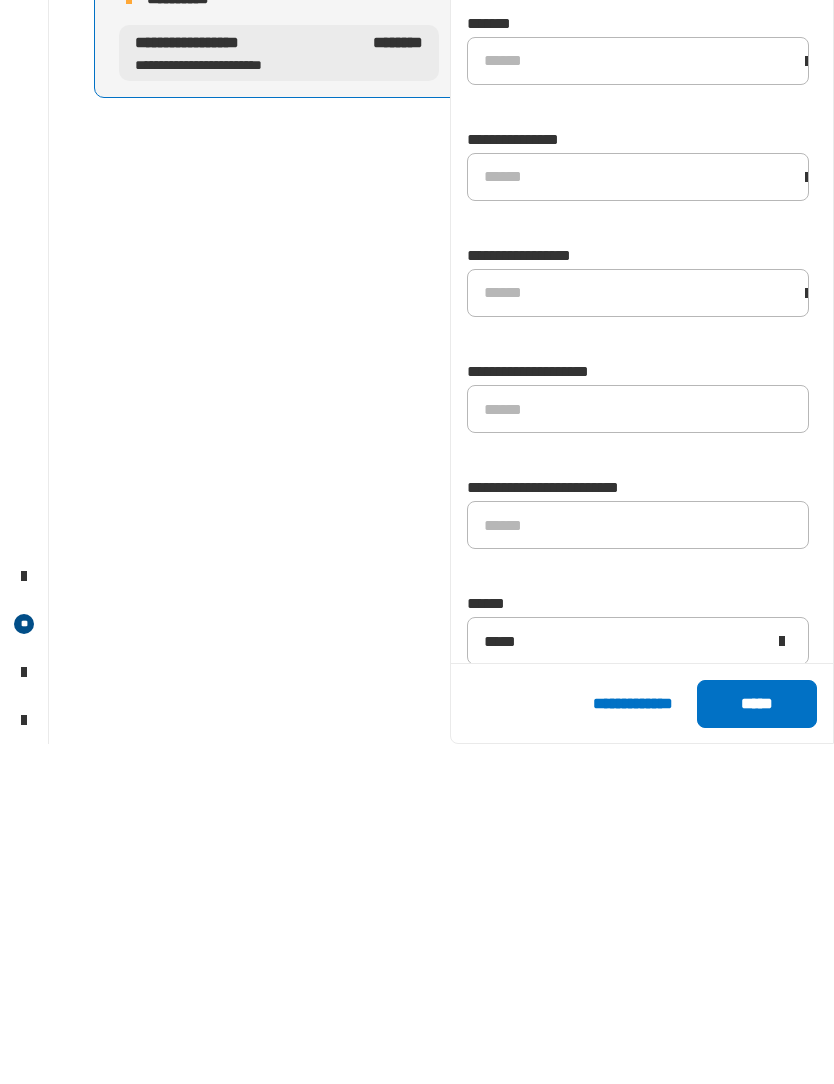 click on "**********" at bounding box center (248, 405) 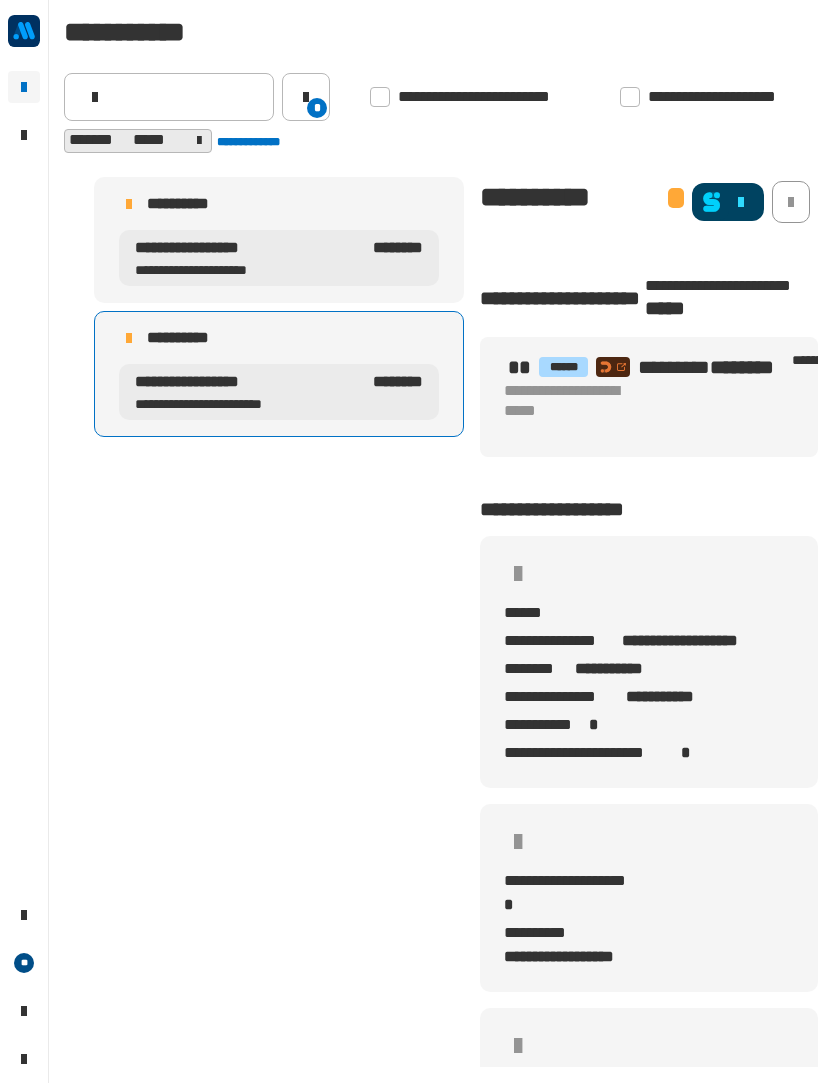 click on "**********" at bounding box center (248, 383) 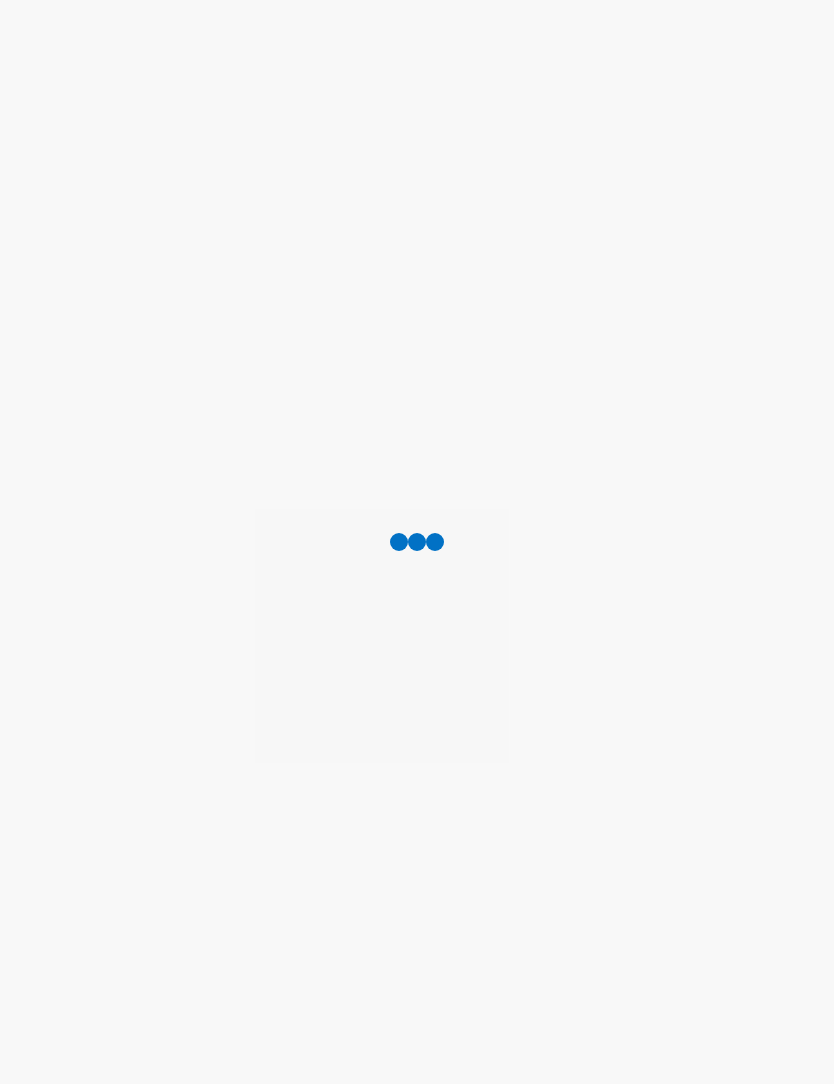 scroll, scrollTop: 0, scrollLeft: 0, axis: both 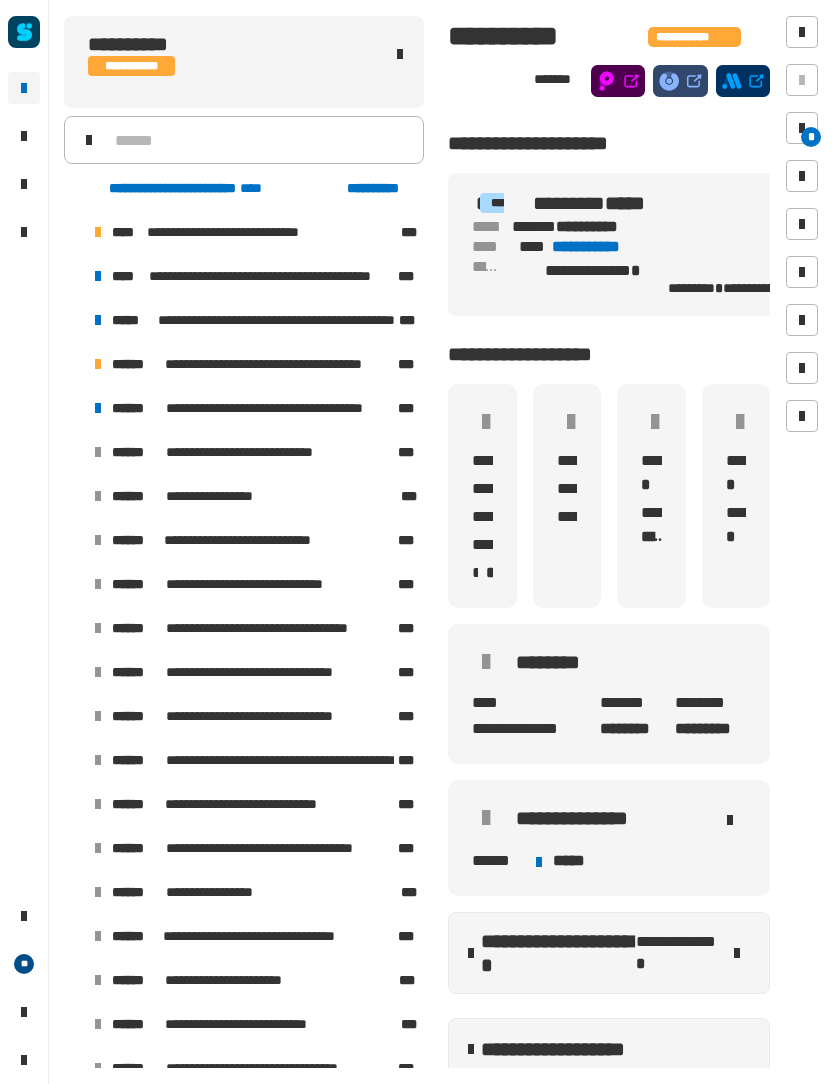 click at bounding box center [74, 408] 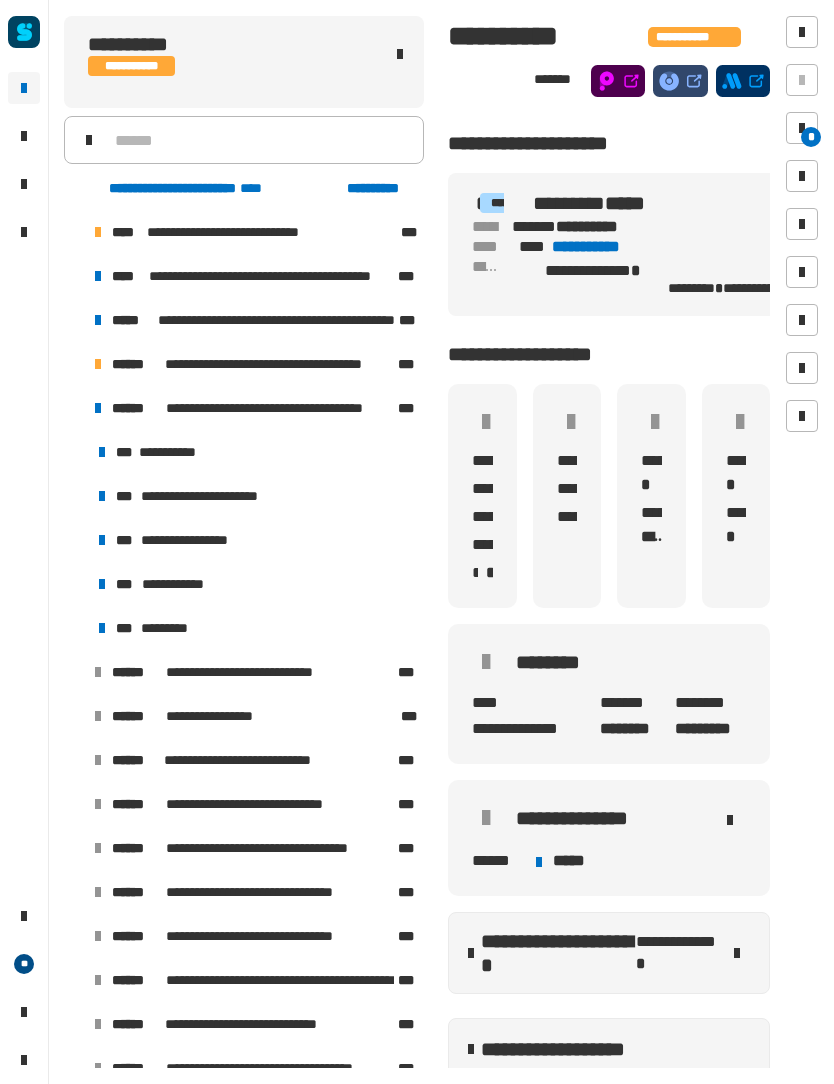 click at bounding box center (74, 408) 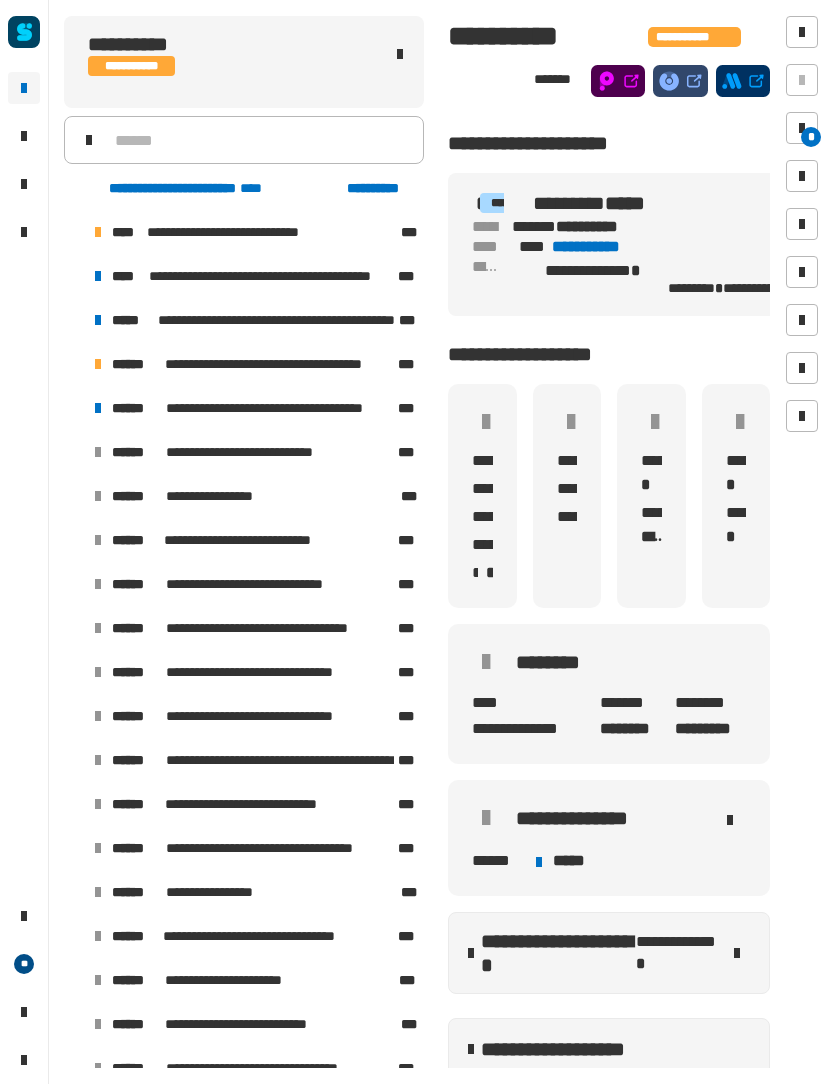 click at bounding box center (74, 408) 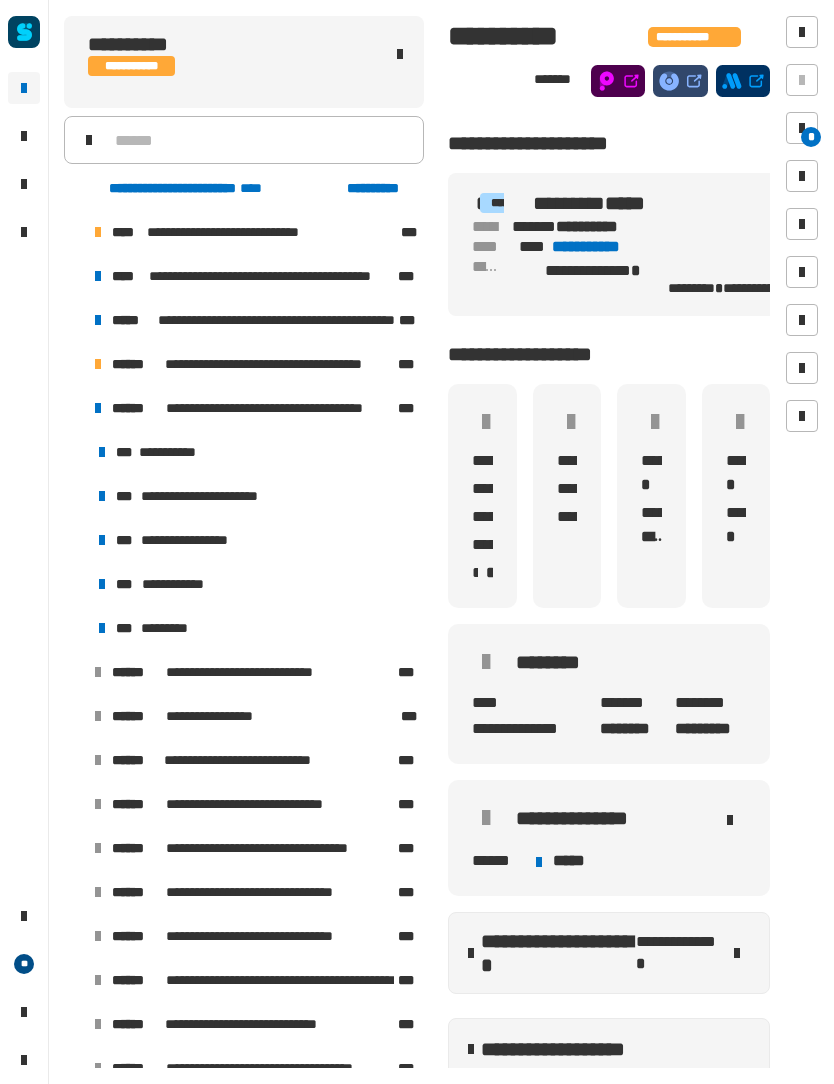 click at bounding box center [74, 408] 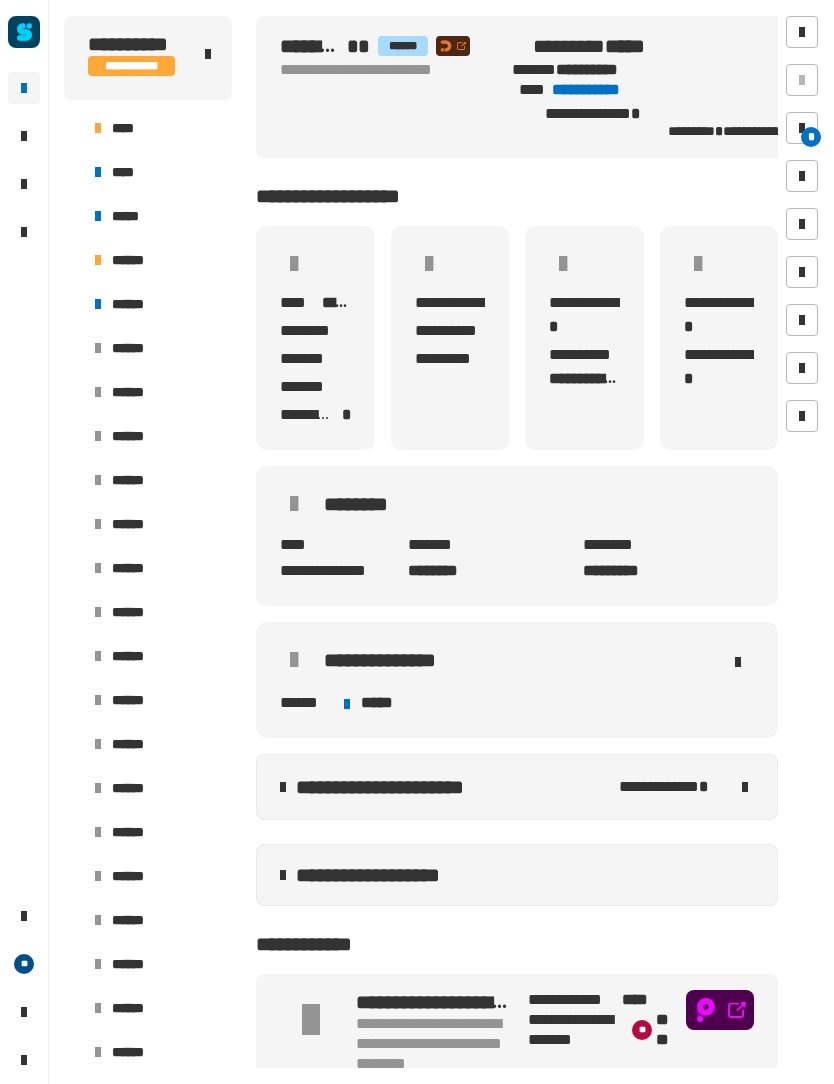 scroll, scrollTop: 155, scrollLeft: 0, axis: vertical 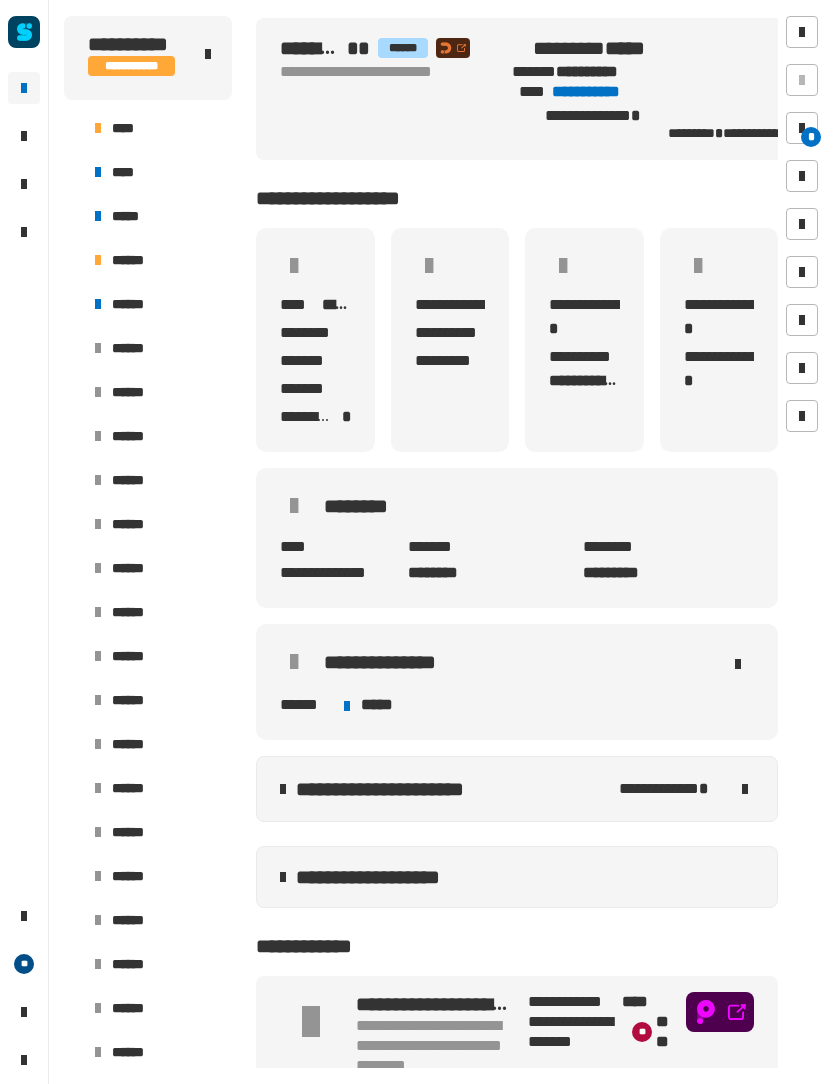 click on "**********" 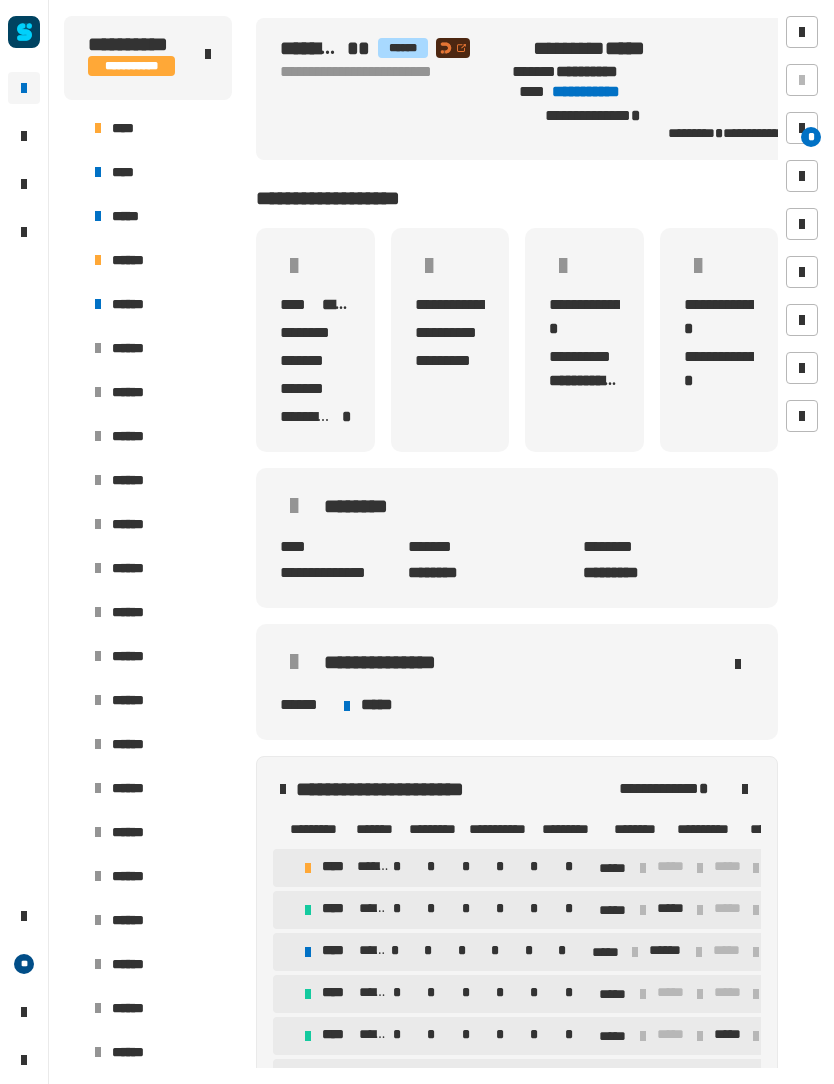 click on "**********" 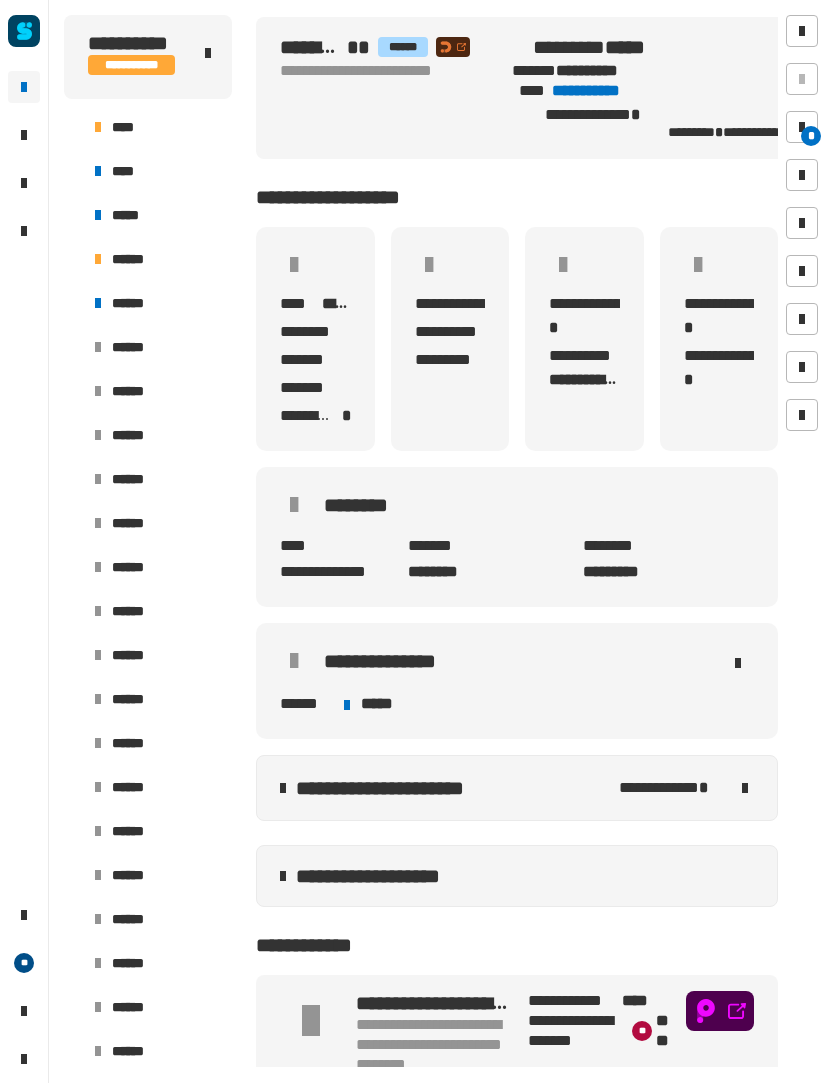 click on "**********" 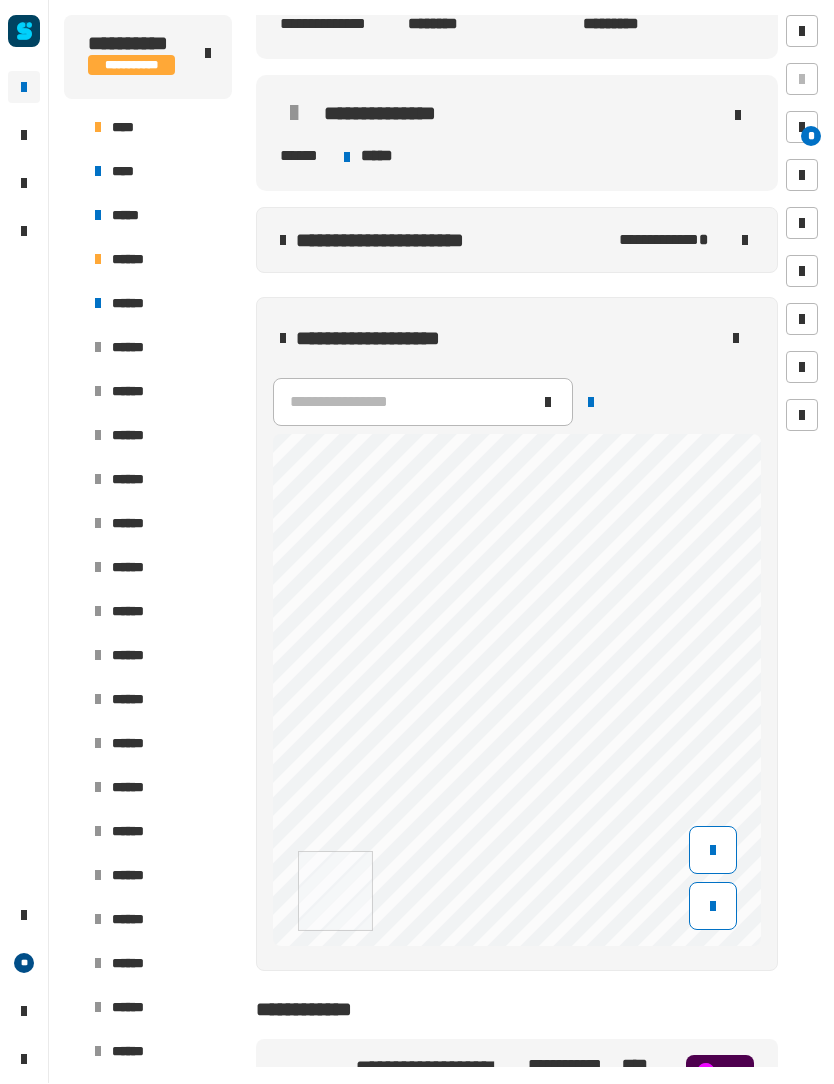 scroll, scrollTop: 701, scrollLeft: 0, axis: vertical 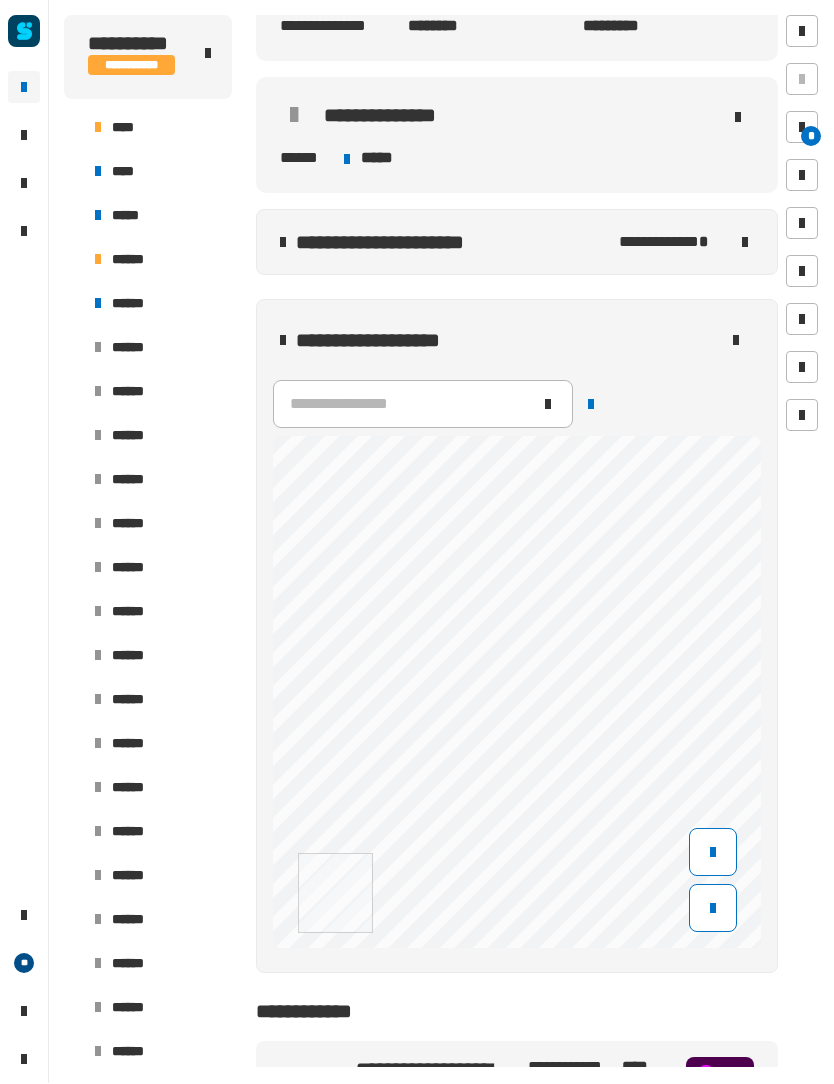 click 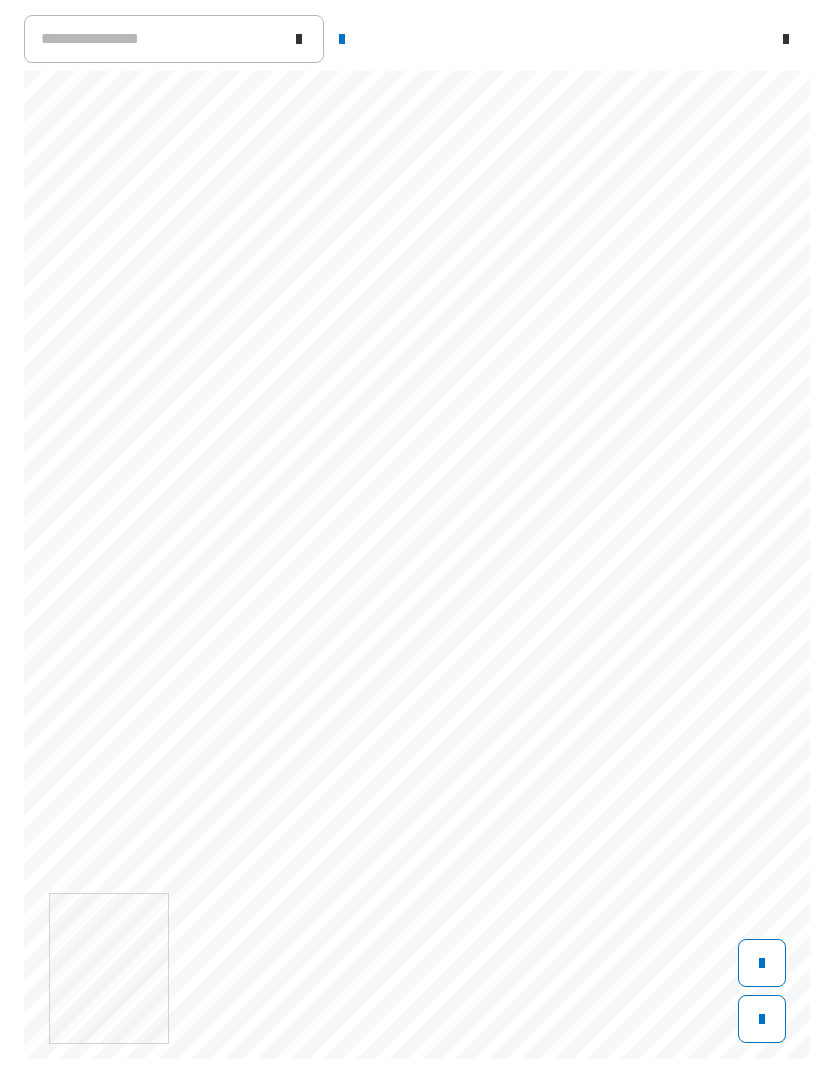 scroll, scrollTop: 0, scrollLeft: 1128, axis: horizontal 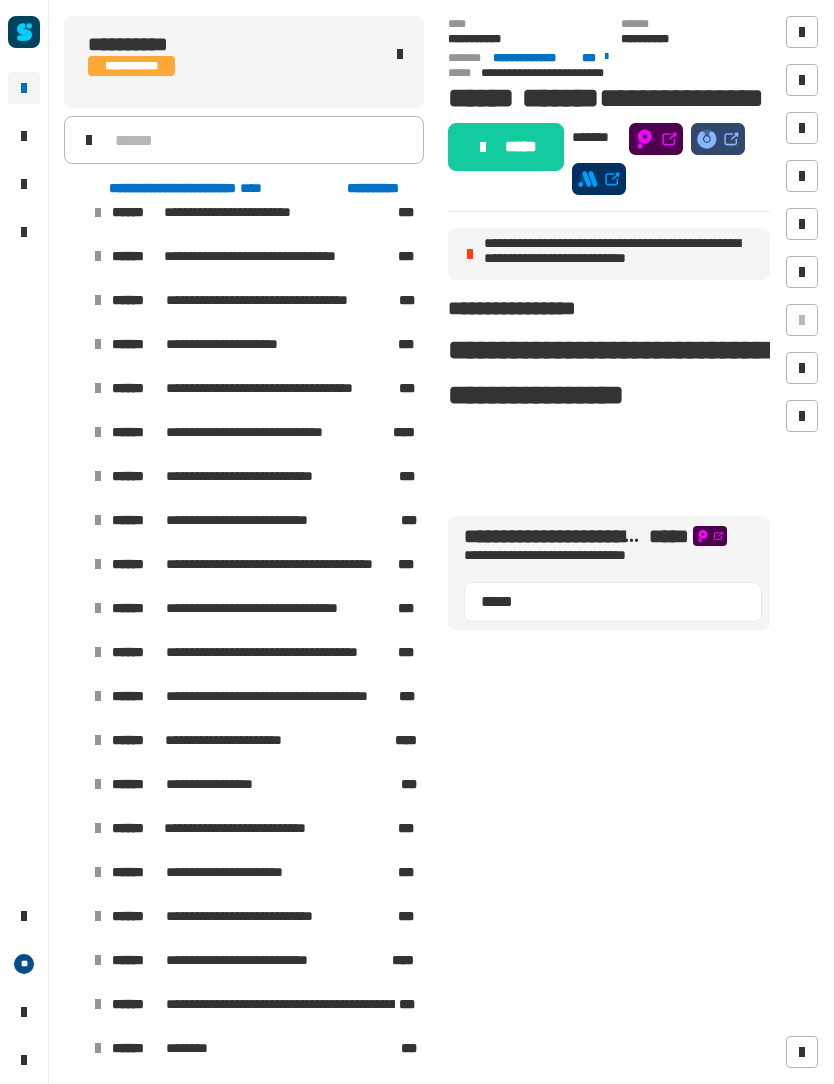 click on "**********" 